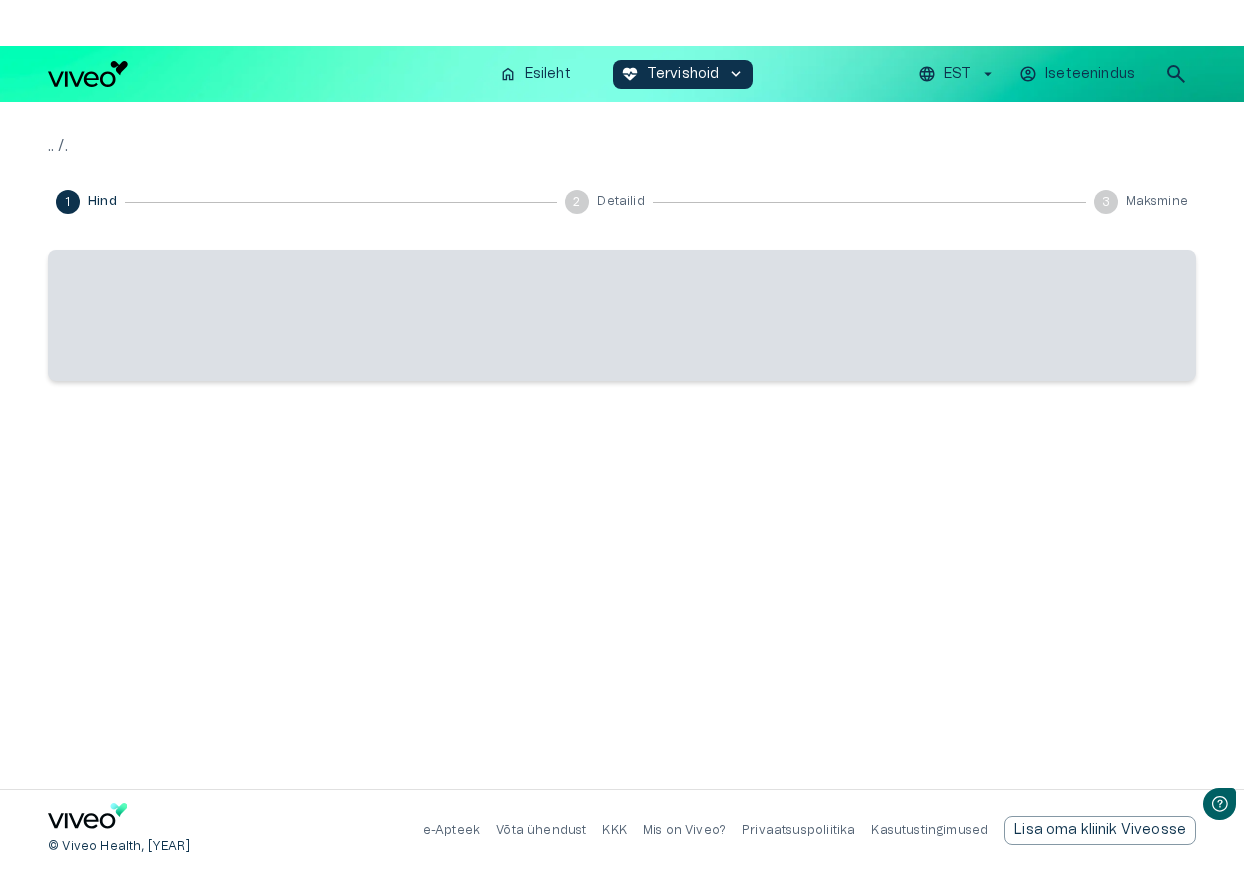 scroll, scrollTop: 0, scrollLeft: 0, axis: both 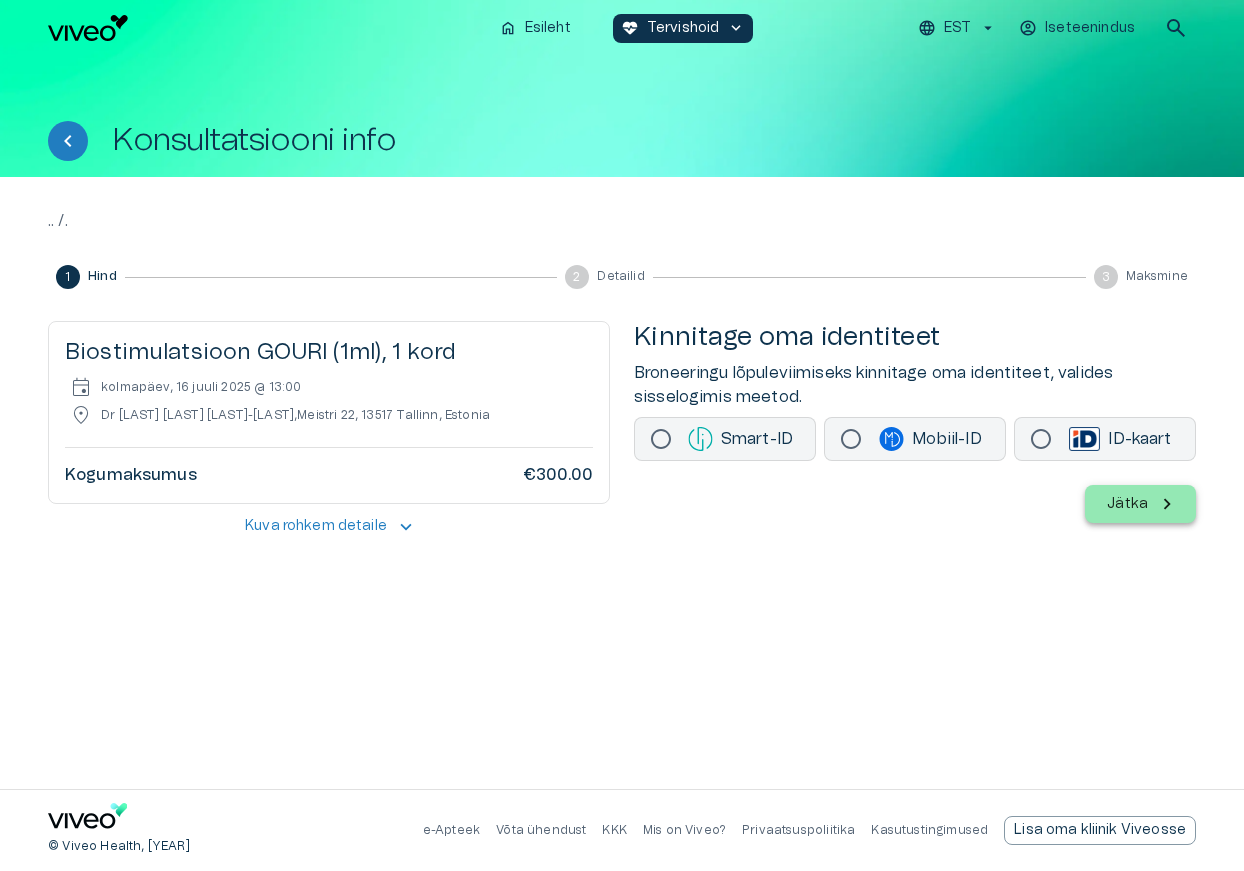click on "Smart-ID" at bounding box center [725, 439] 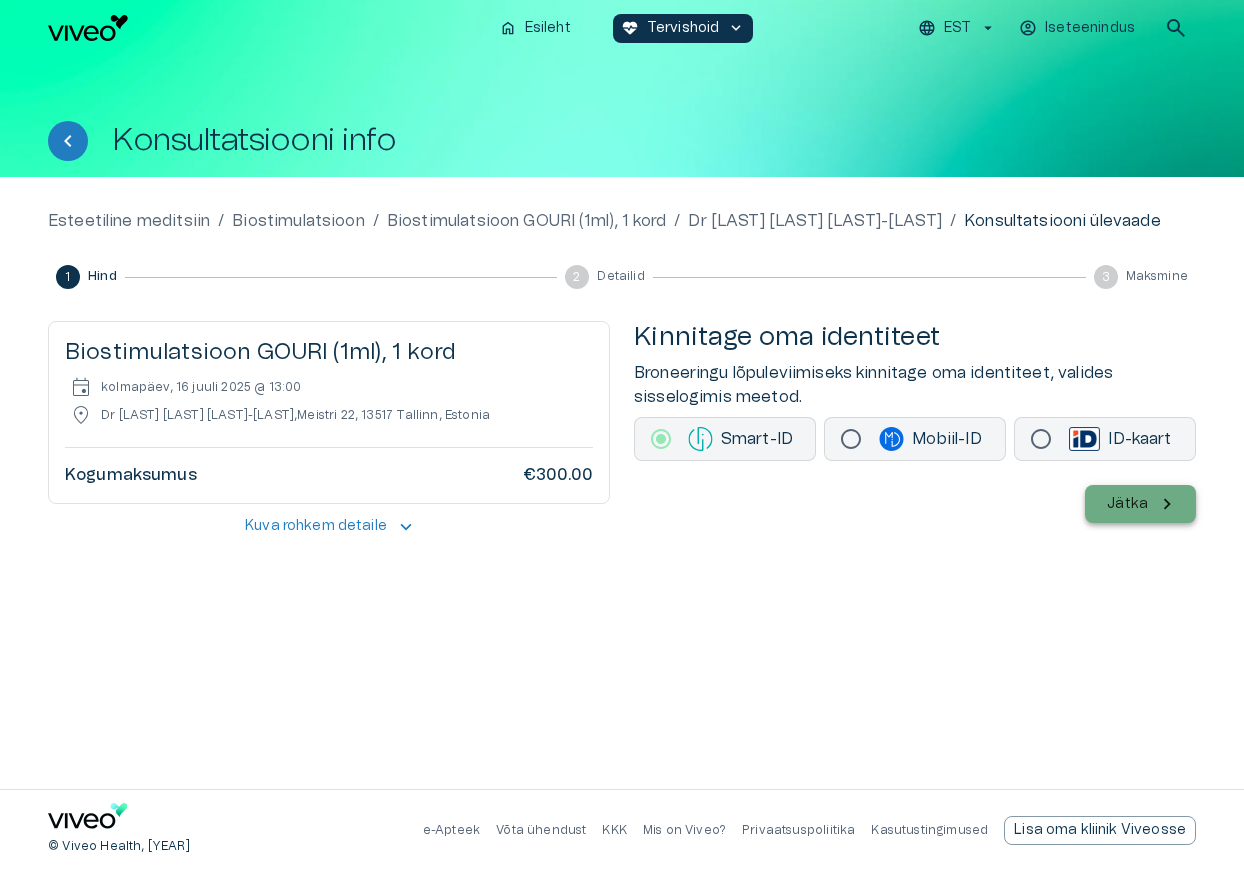 click on "Jätka" at bounding box center (1127, 504) 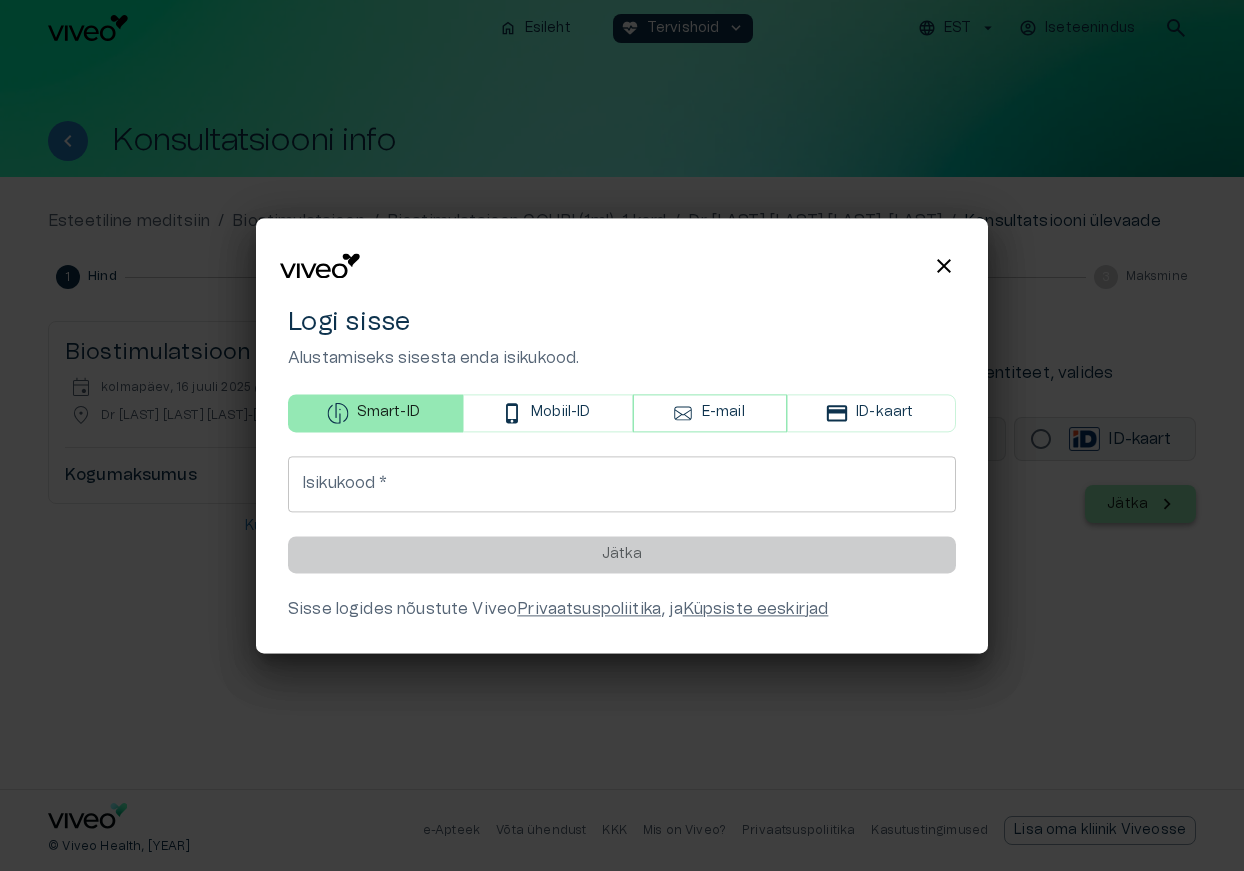 click on "E-mail" at bounding box center [560, 413] 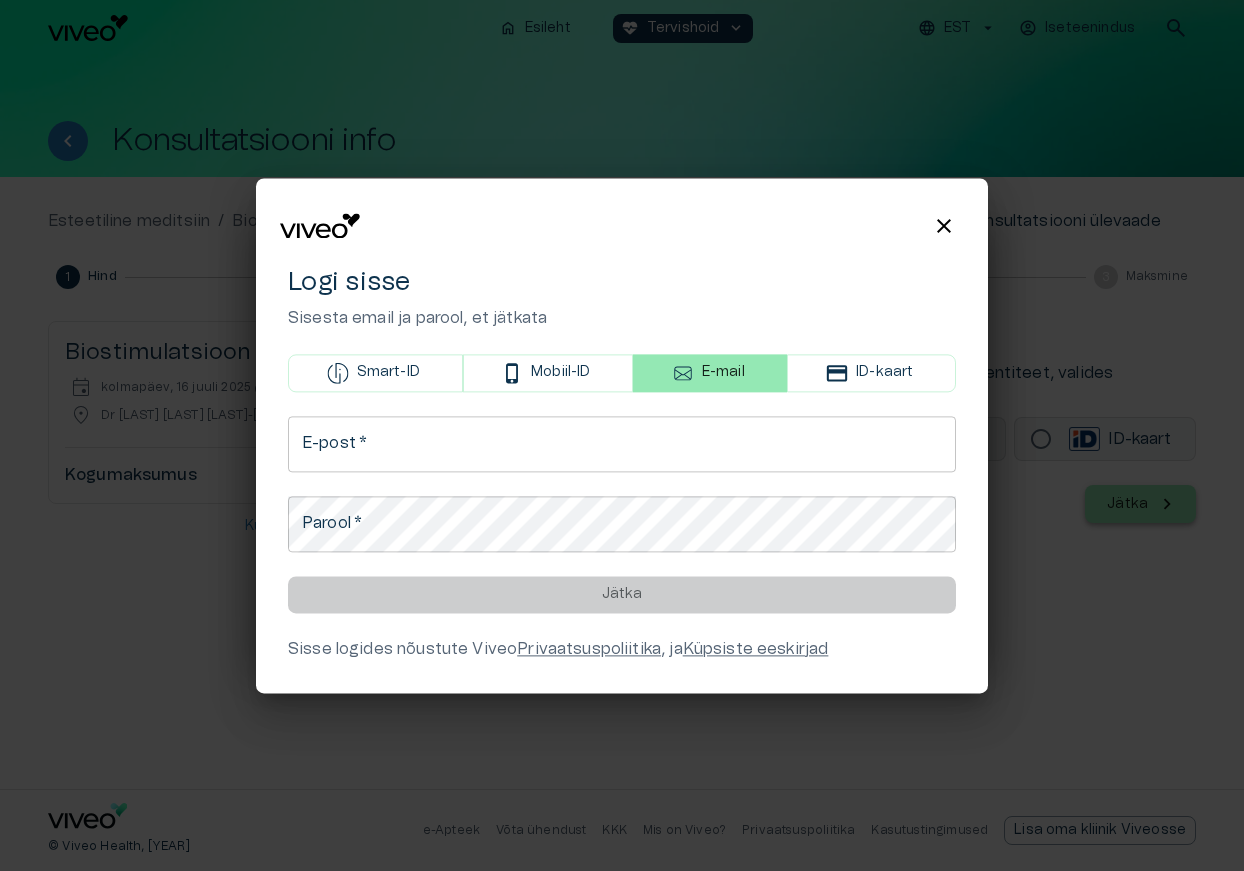 click on "E-post   *" at bounding box center [622, 444] 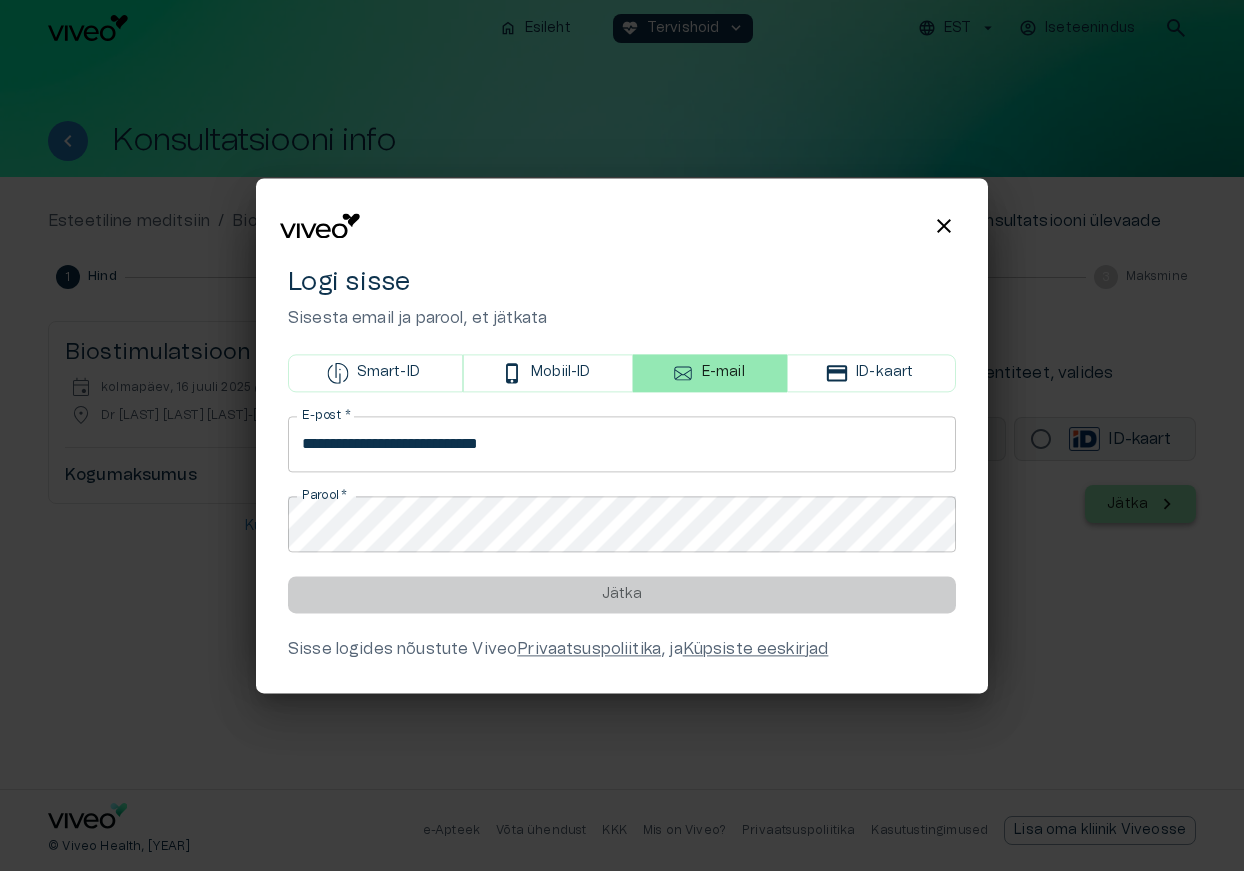click on "Isikukood   * Isikukood   * Jätka" at bounding box center (622, 514) 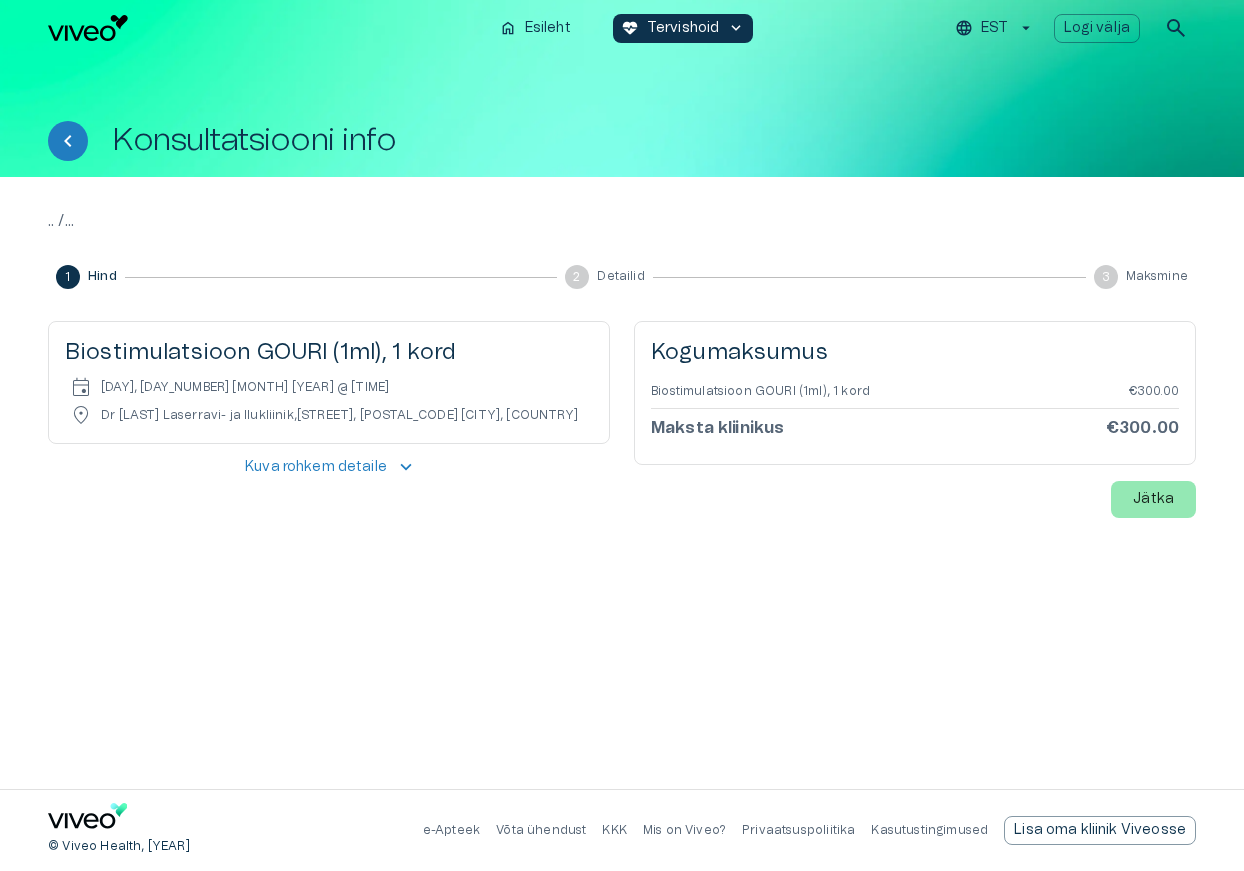 scroll, scrollTop: 0, scrollLeft: 0, axis: both 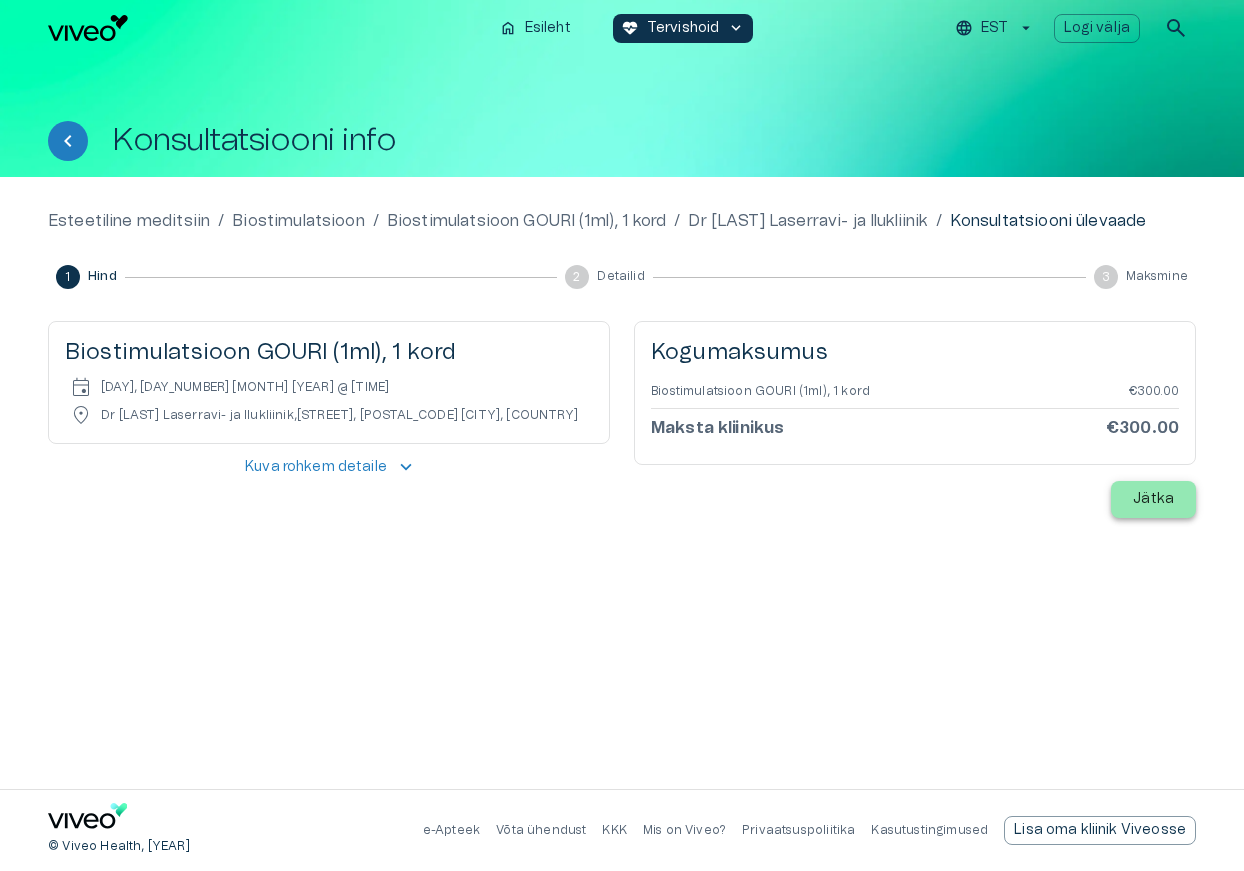 click on "Jätka" at bounding box center [1153, 499] 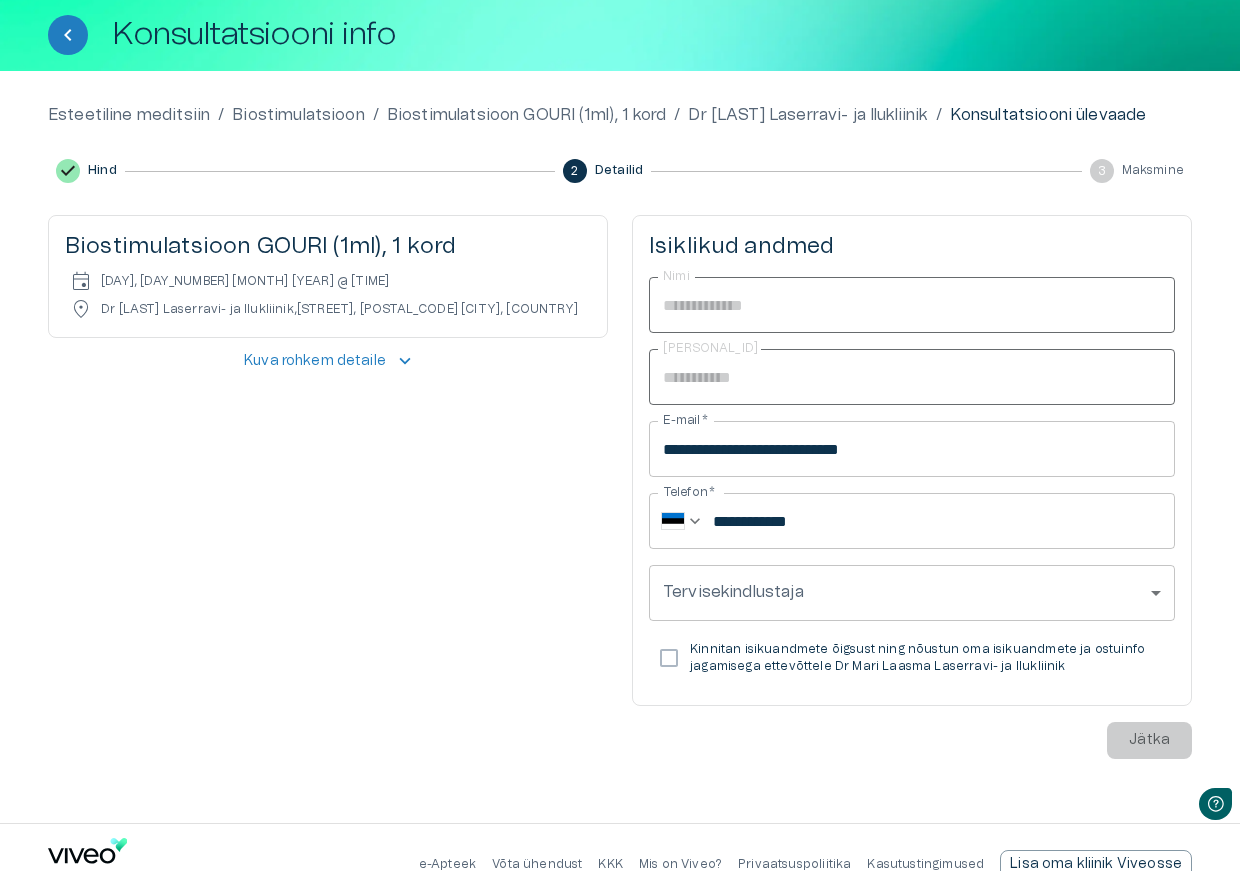 scroll, scrollTop: 0, scrollLeft: 0, axis: both 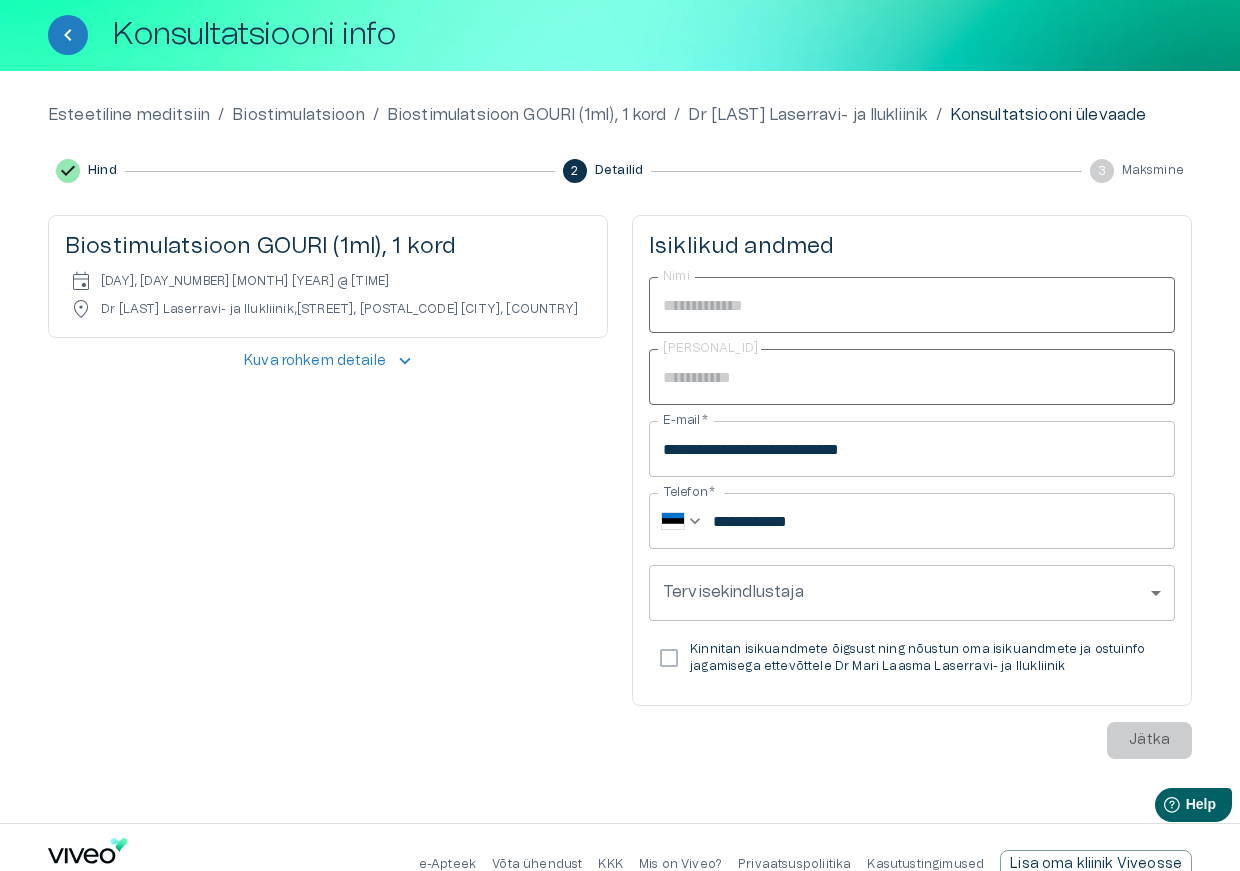 click on "Kinnitan isikuandmete õigsust ning nõustun oma isikuandmete ja ostuinfo jagamisega ettevõttele Dr Mari Laasma Laserravi- ja Ilukliinik" at bounding box center [924, 658] 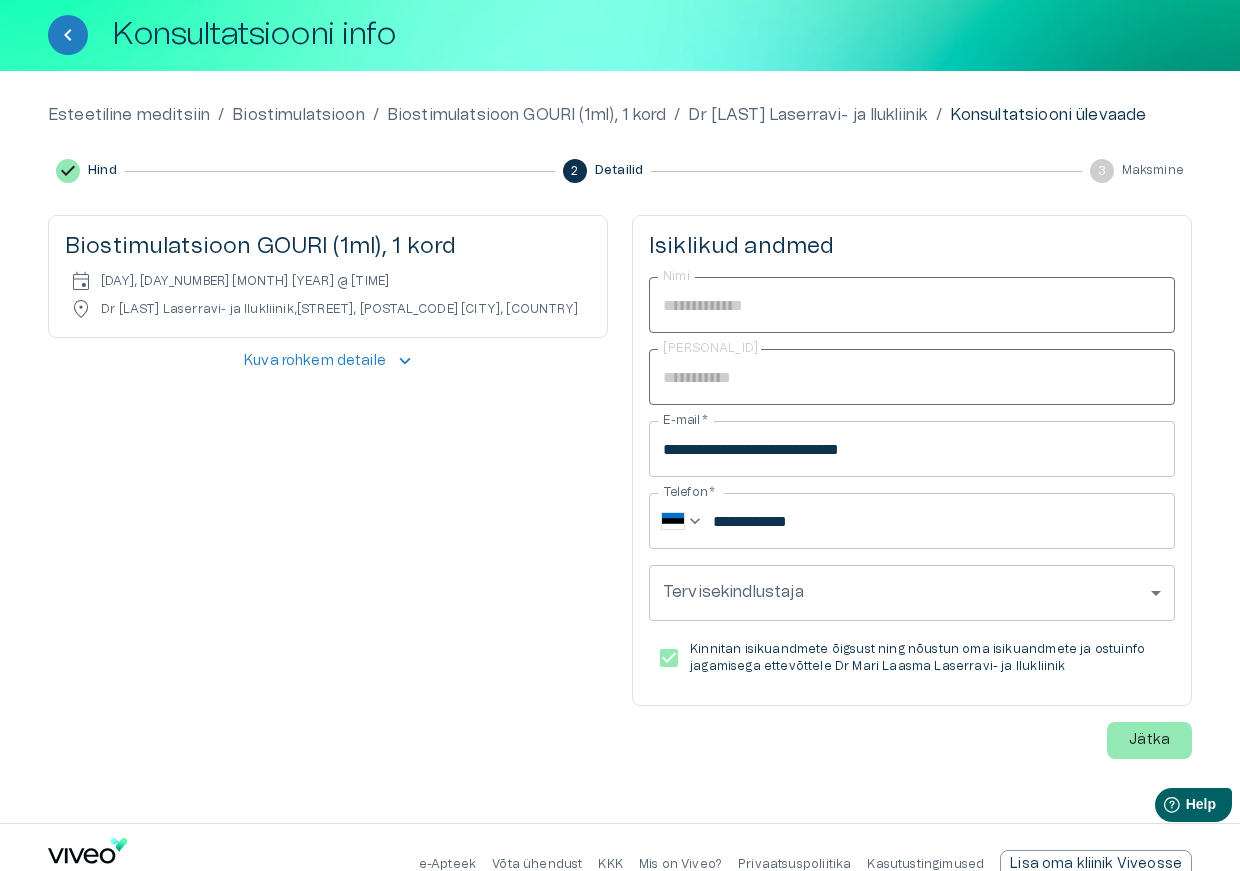 scroll, scrollTop: 140, scrollLeft: 0, axis: vertical 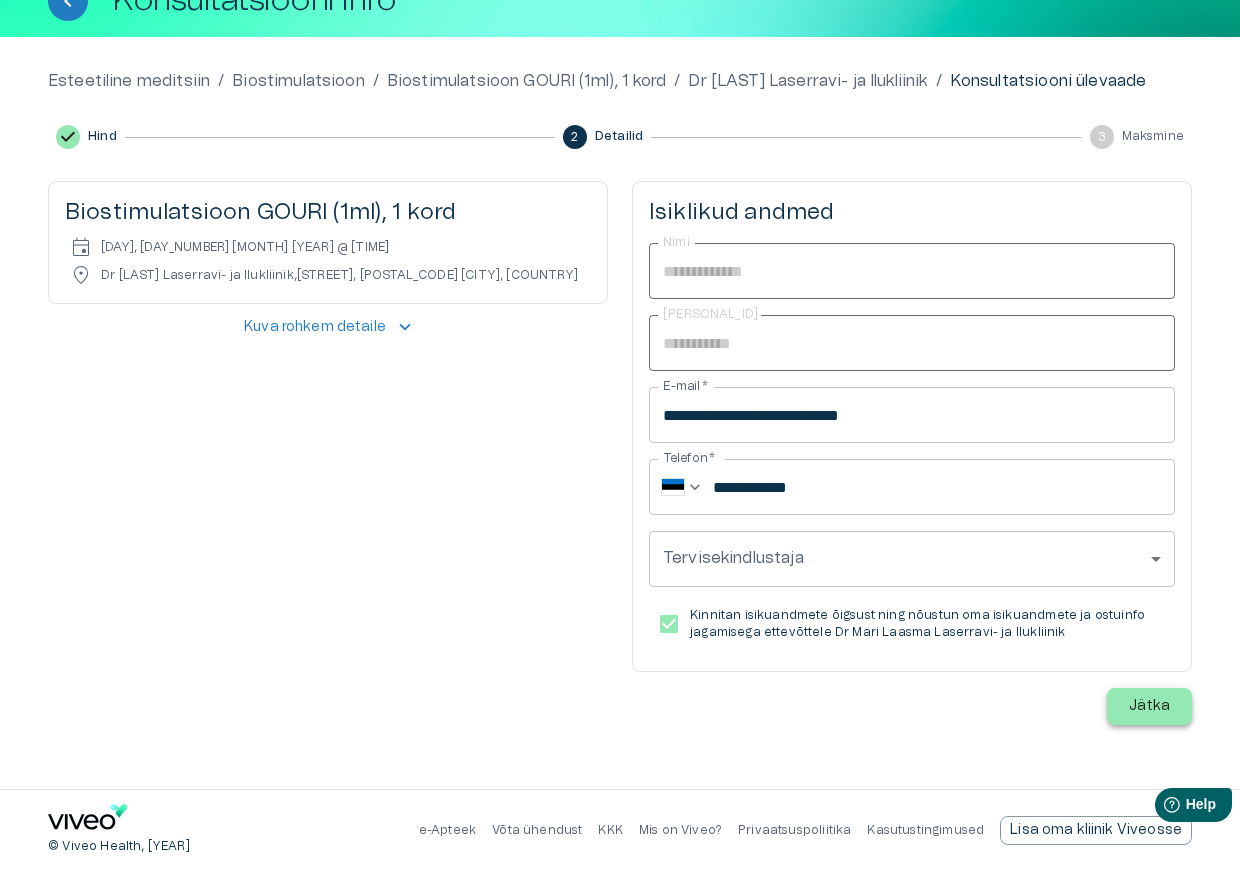 click on "Jätka" at bounding box center (1149, 706) 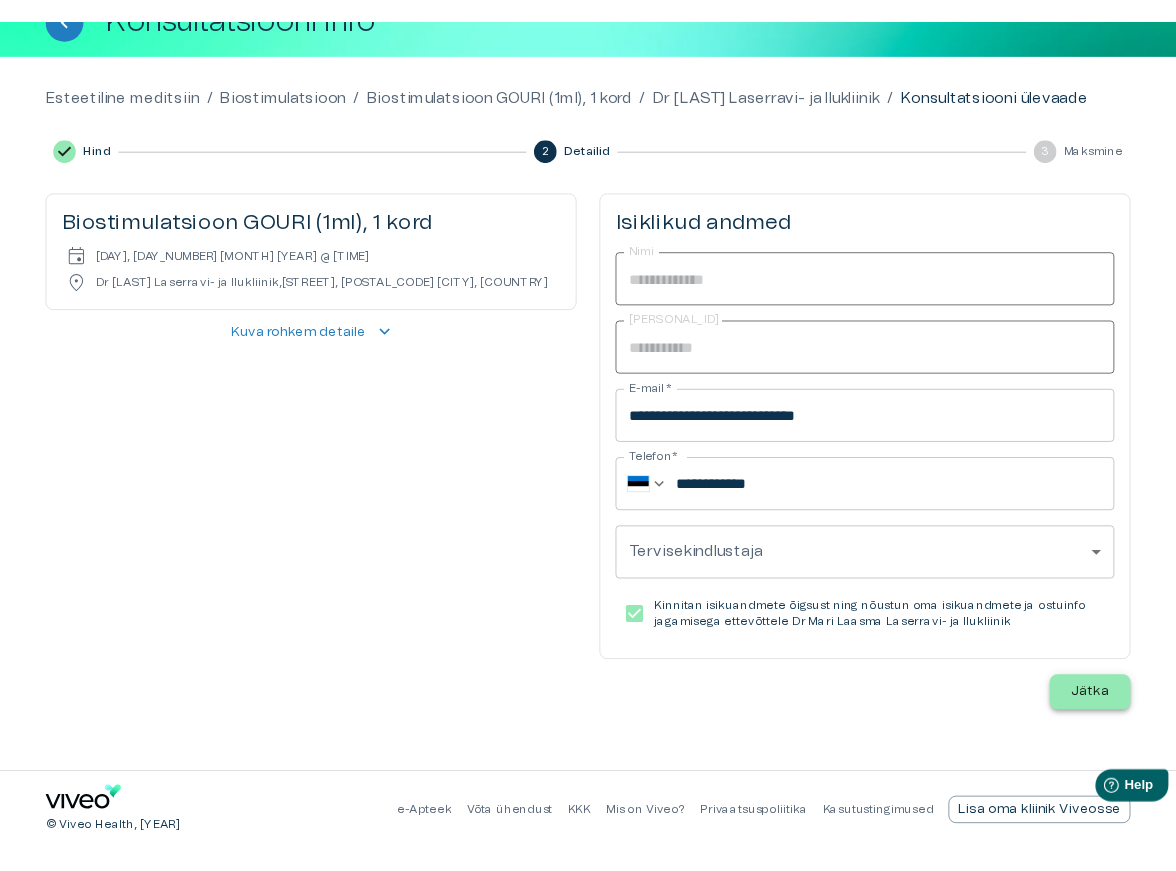 scroll, scrollTop: 0, scrollLeft: 0, axis: both 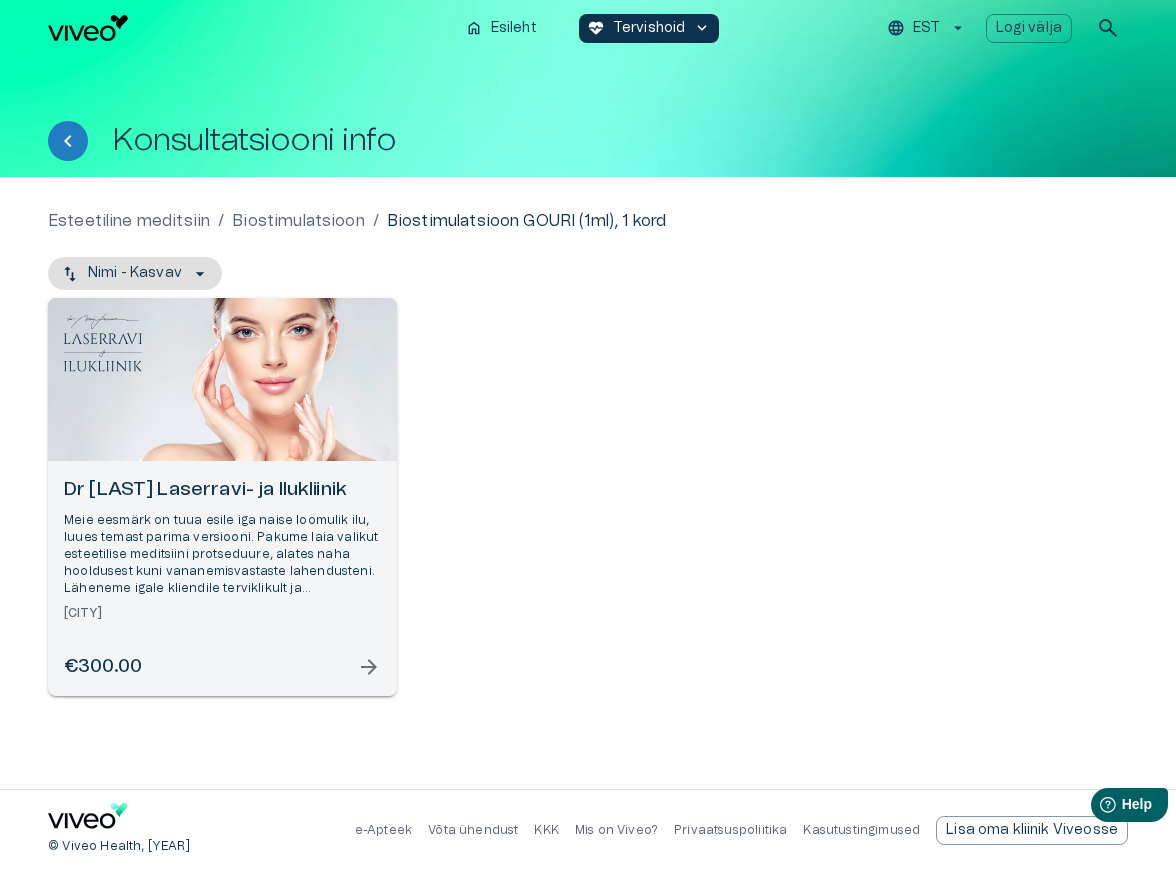 click on "Biostimulatsioon" at bounding box center [298, 221] 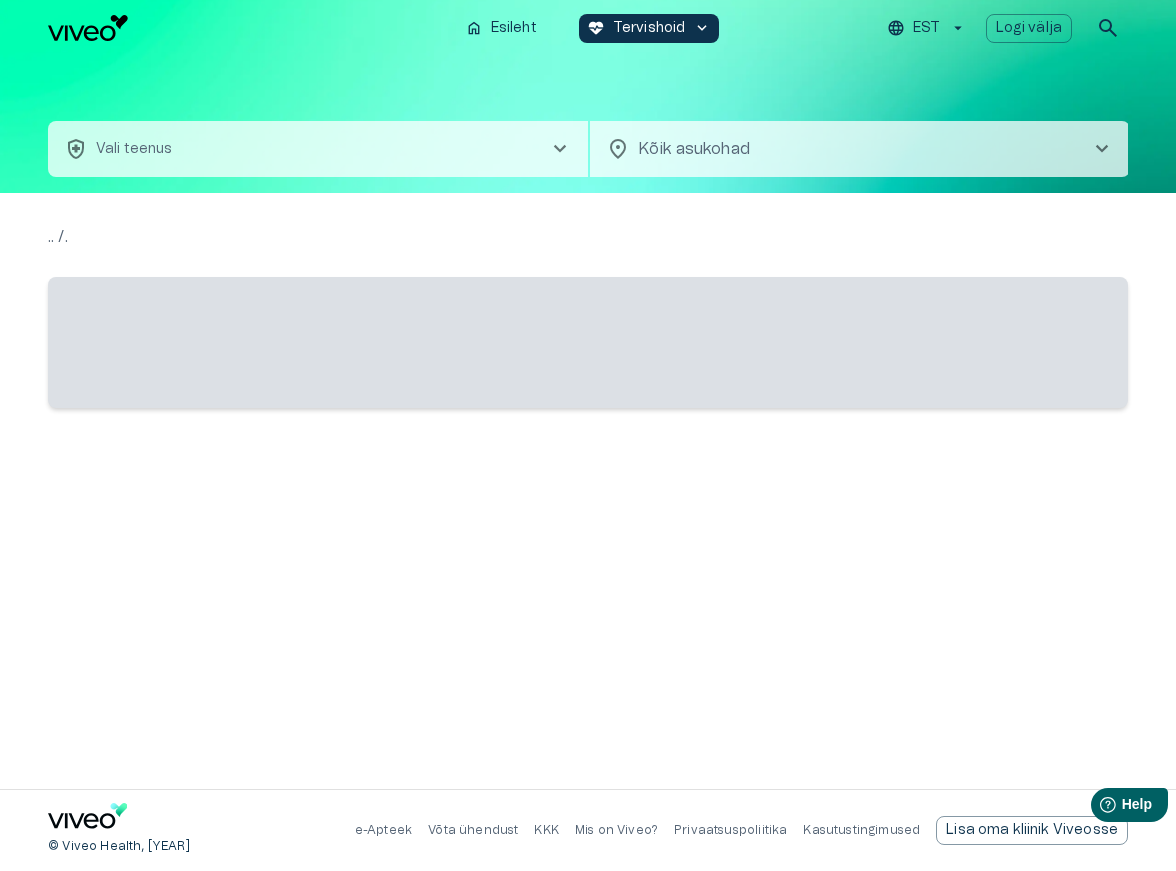 click on "health_and_safety Vali teenus chevron_right" at bounding box center [318, 149] 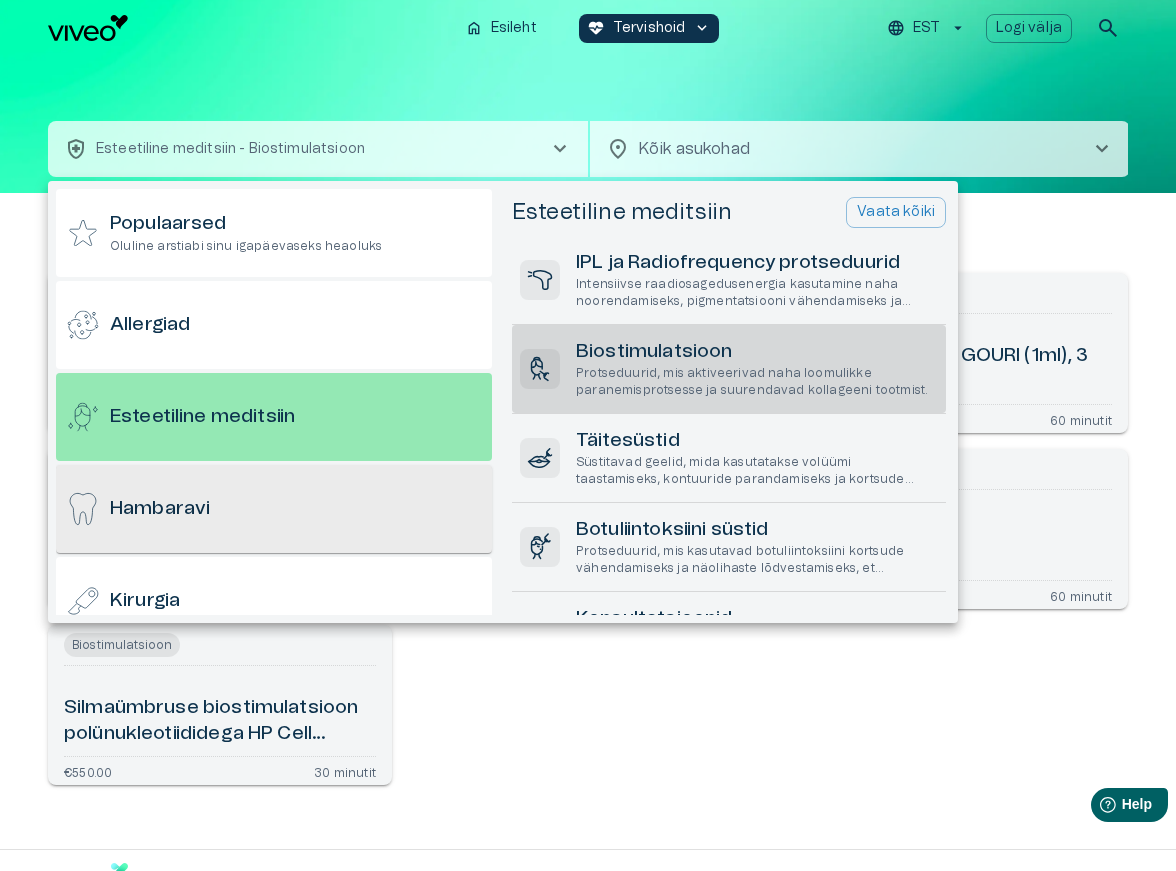 click on "Hambaravi" at bounding box center [246, 224] 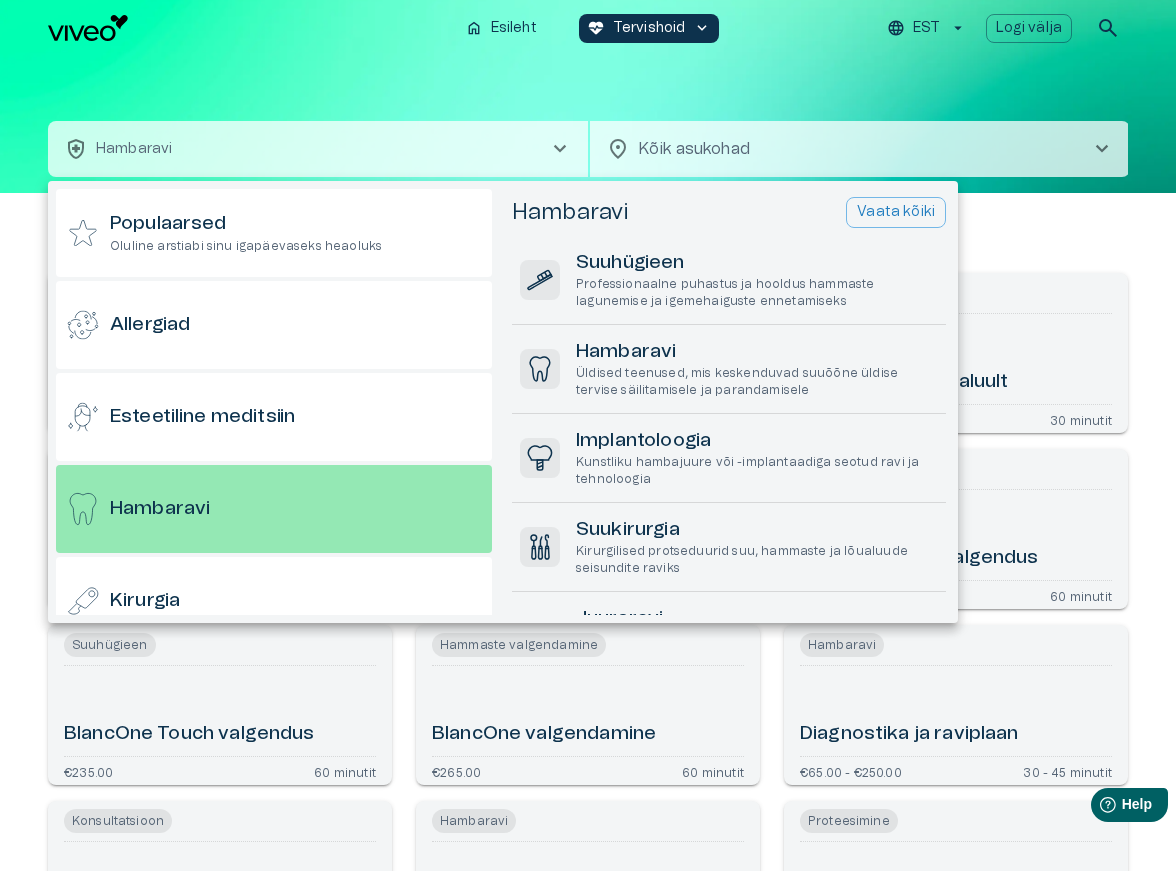 click on "Vaata kõiki" at bounding box center [896, 212] 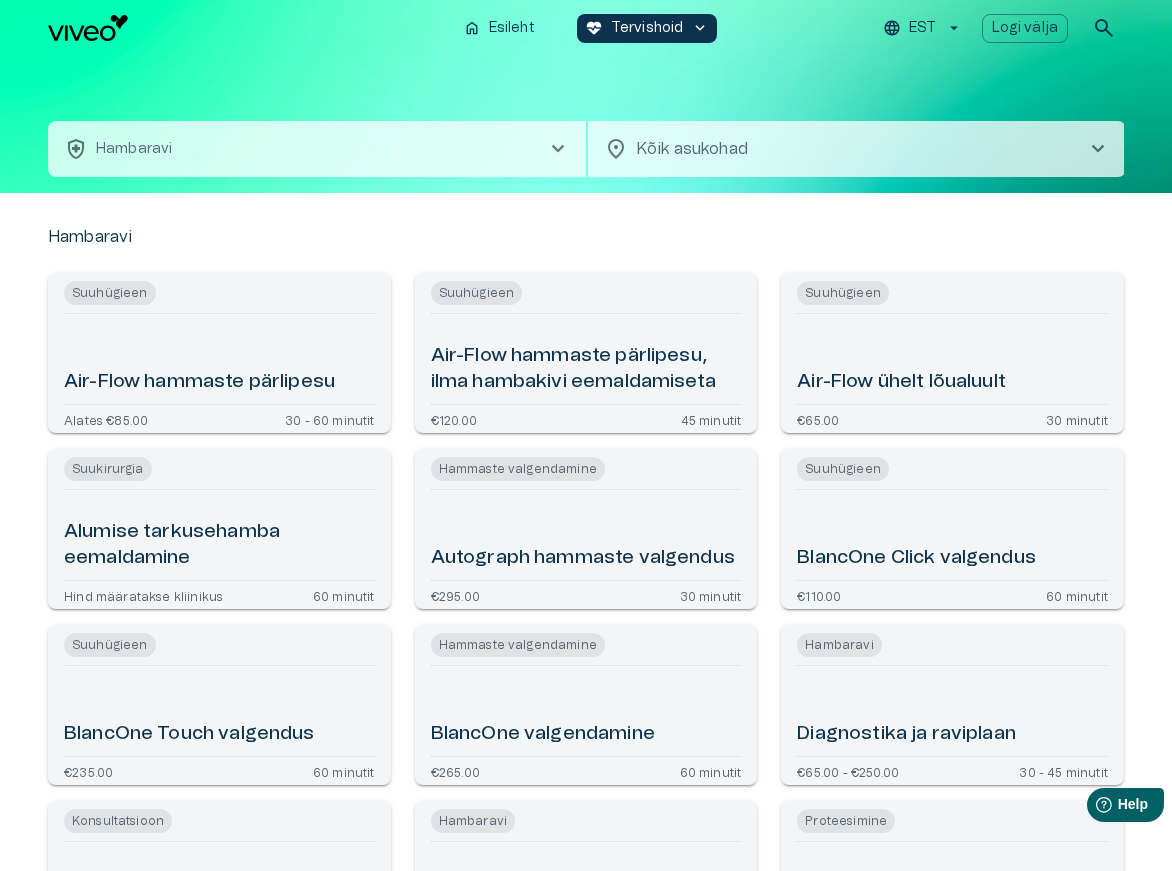 click on "Air-Flow ühelt lõualuult" at bounding box center [952, 359] 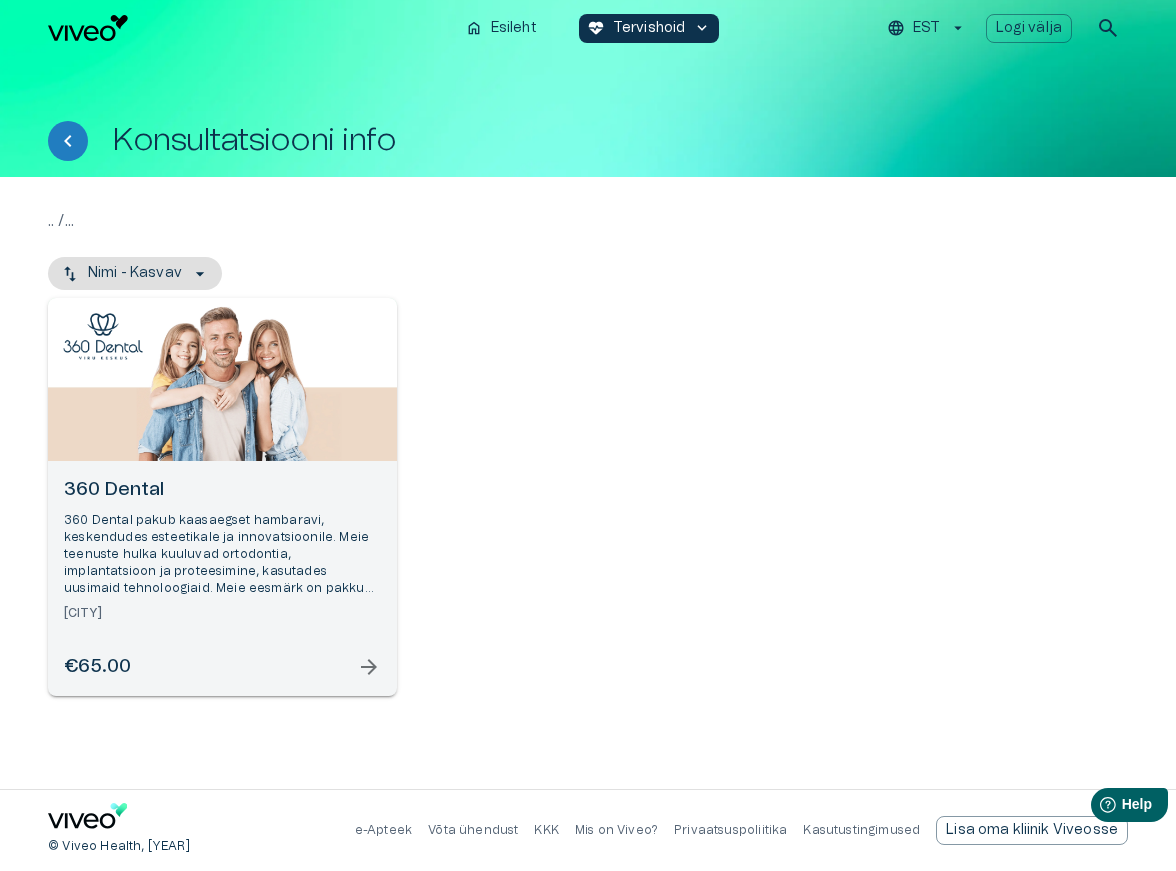 click on "360 Dental" at bounding box center [222, 490] 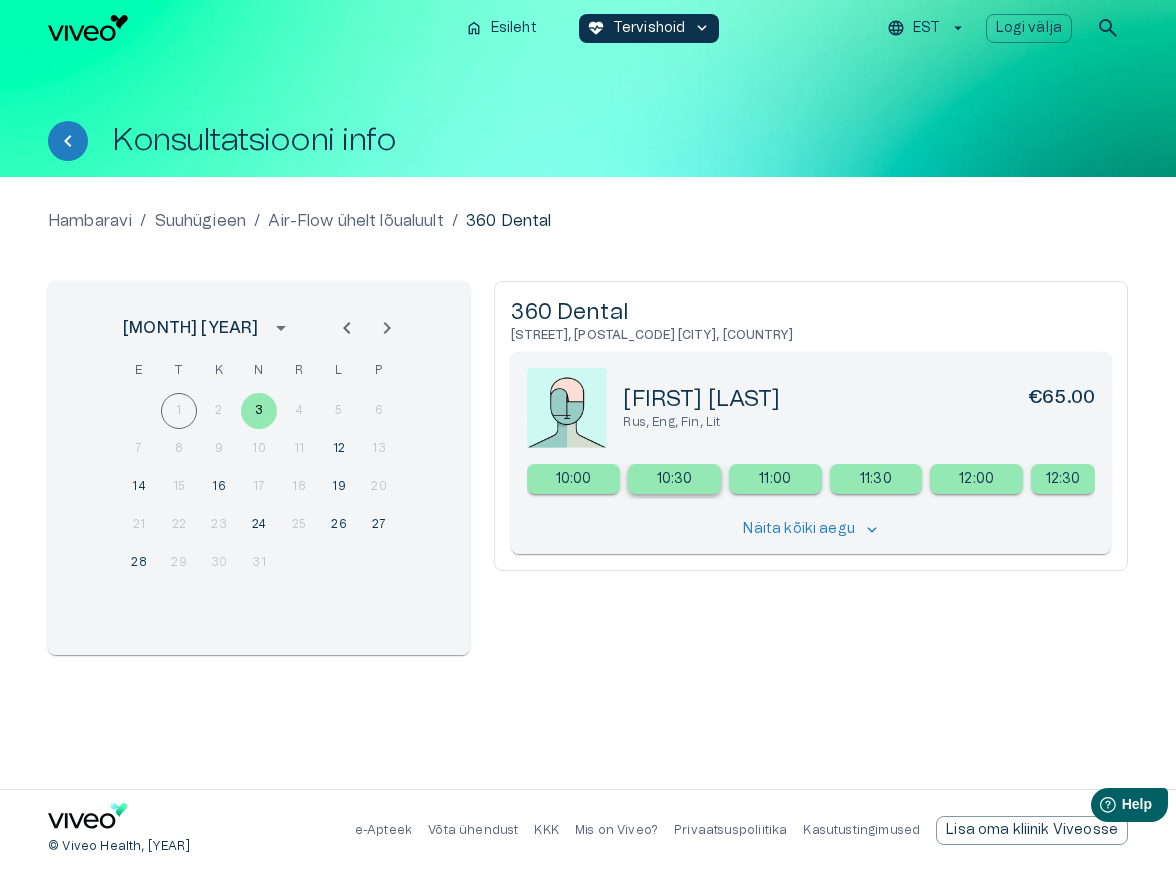 click on "10:30" at bounding box center [675, 479] 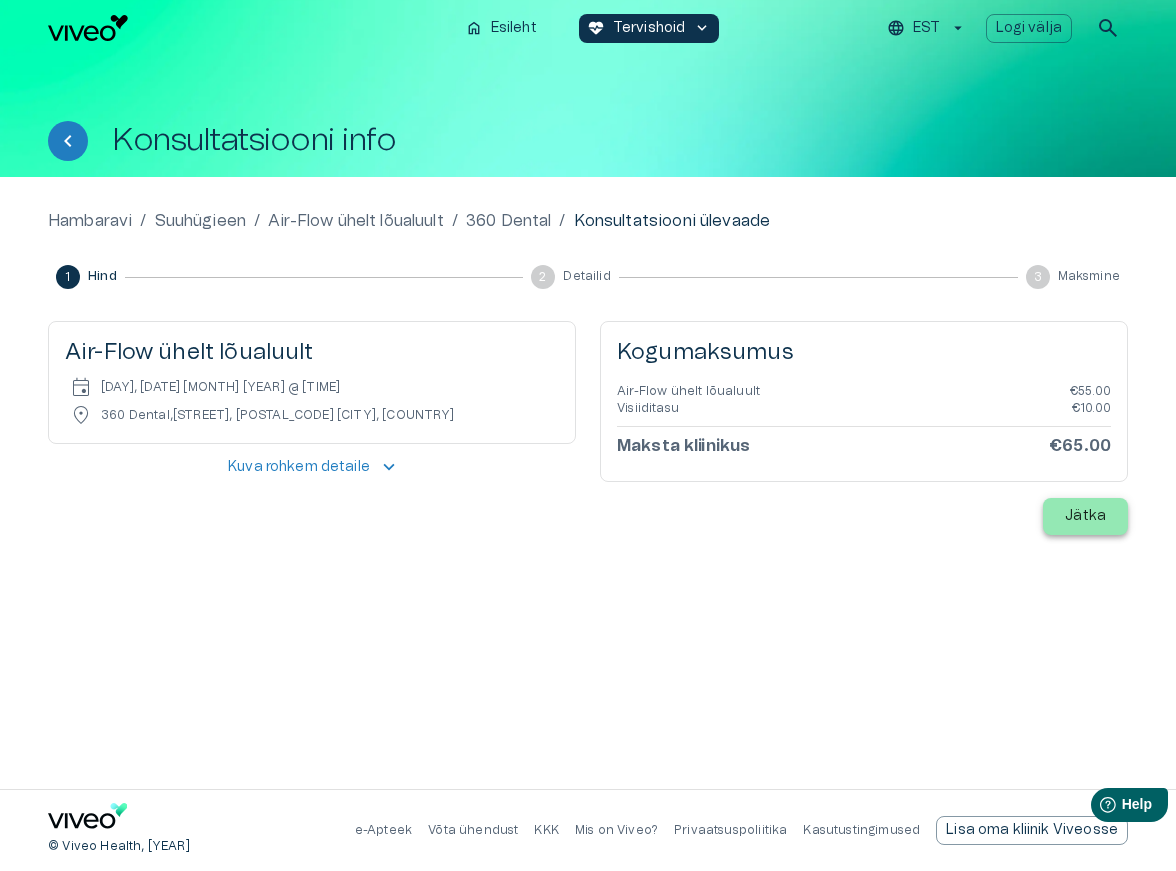click on "Jätka" at bounding box center [1085, 516] 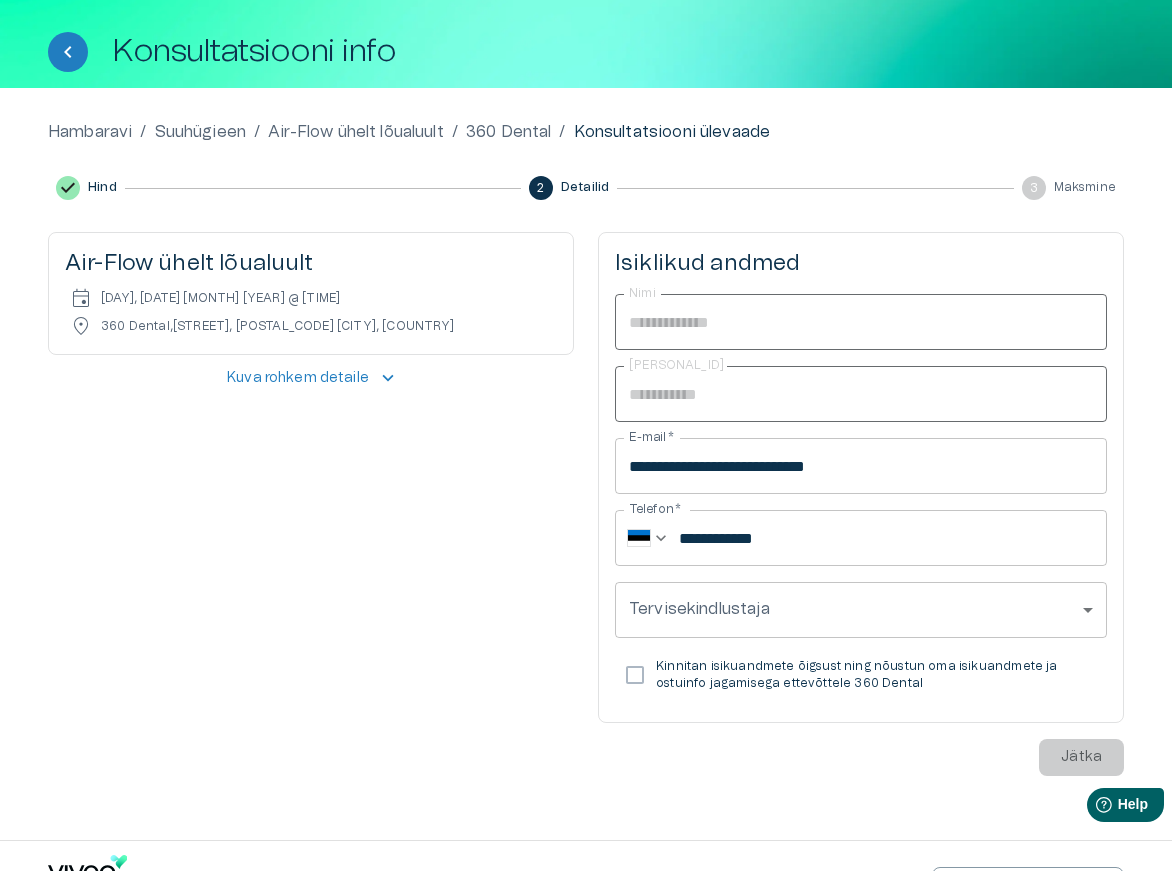 scroll, scrollTop: 140, scrollLeft: 0, axis: vertical 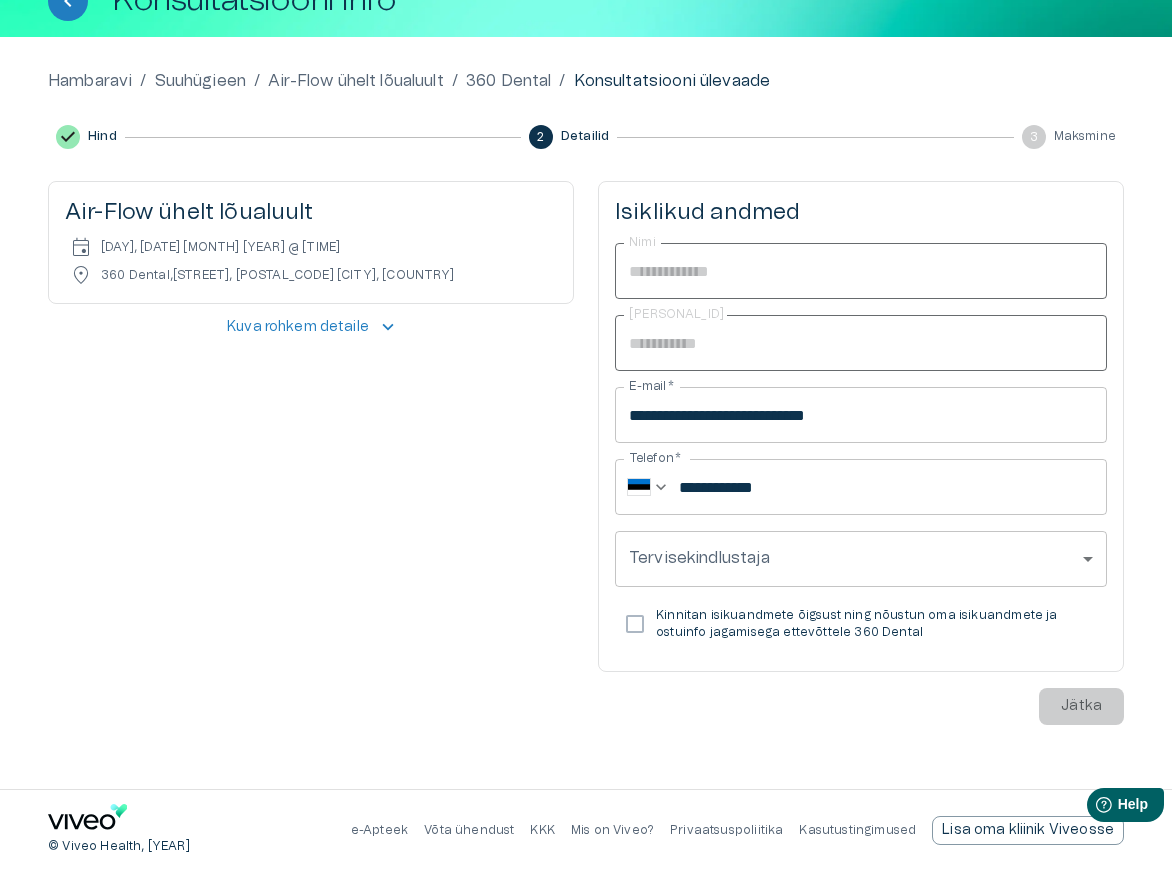 click on "Kinnitan isikuandmete õigsust ning nõustun oma isikuandmete ja ostuinfo jagamisega ettevõttele 360 Dental" at bounding box center [873, 624] 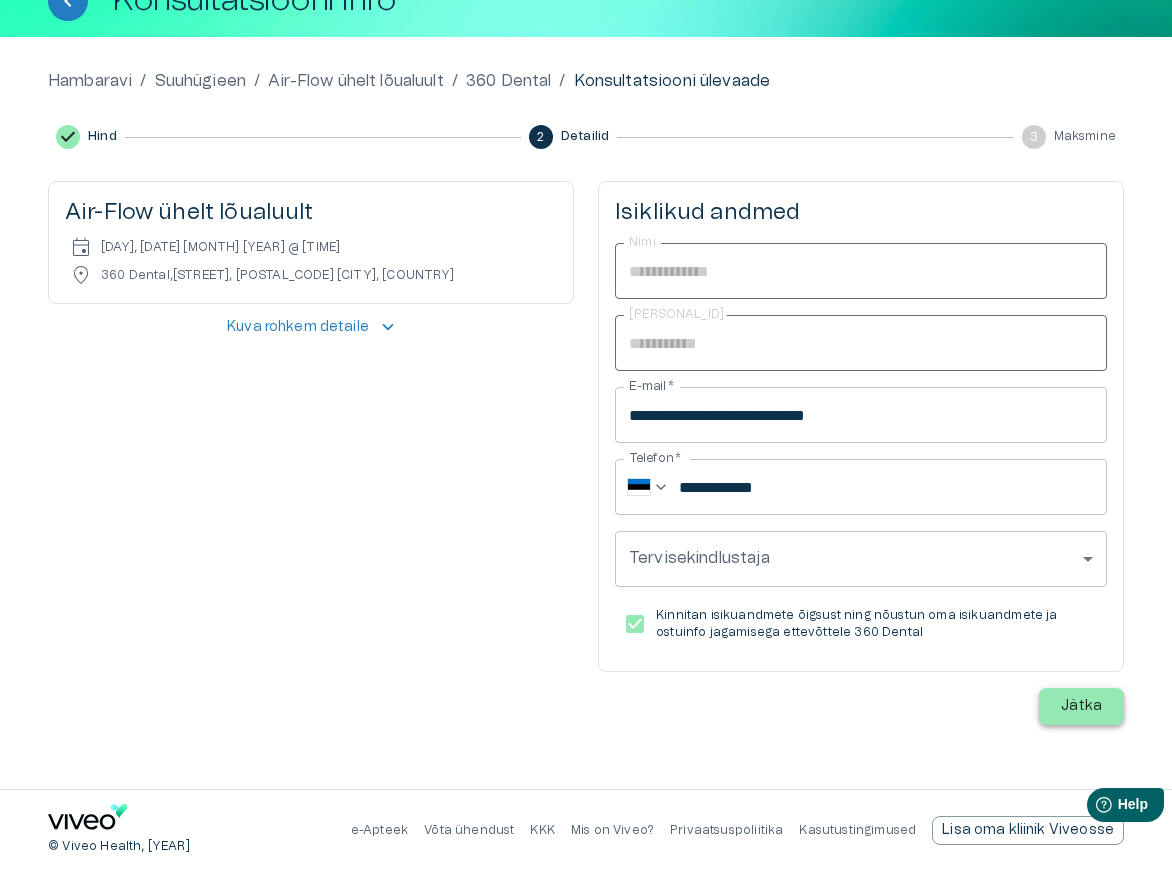 click on "Jätka" at bounding box center [1081, 706] 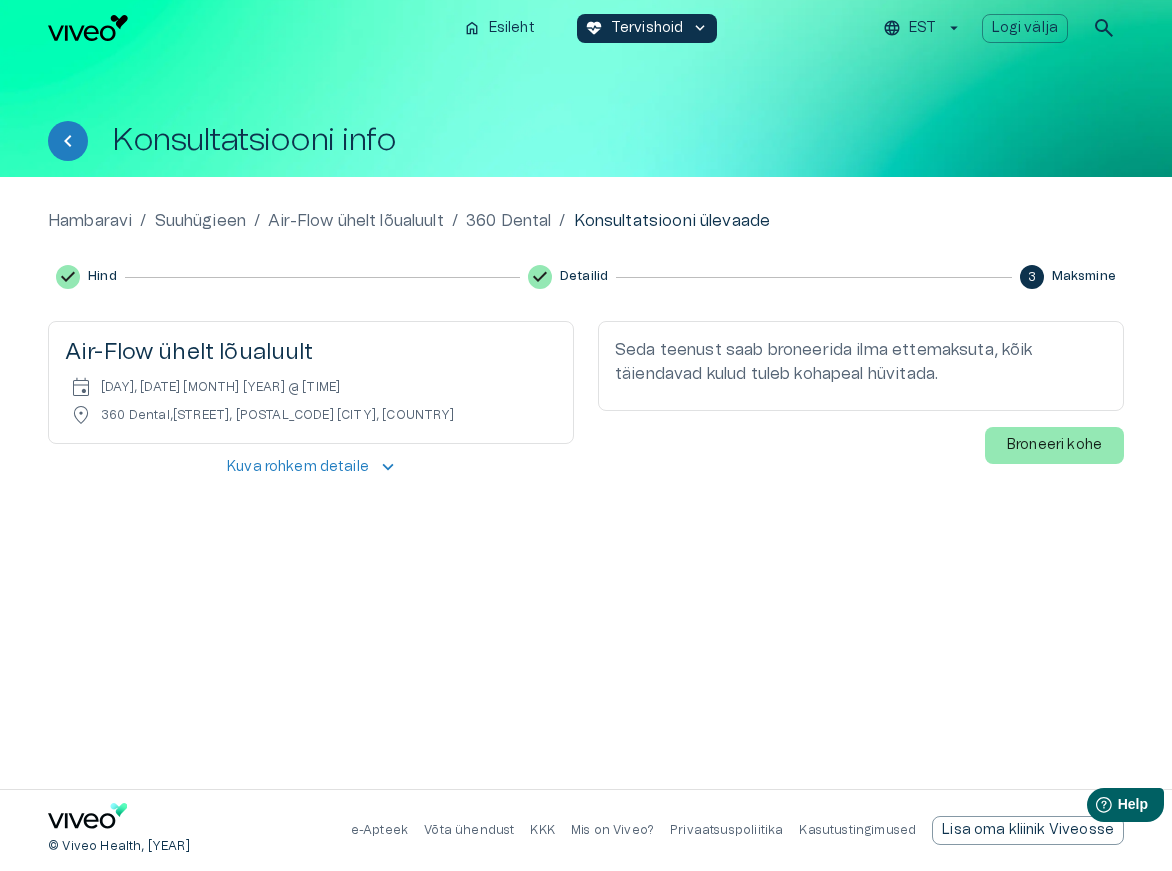 scroll, scrollTop: 0, scrollLeft: 0, axis: both 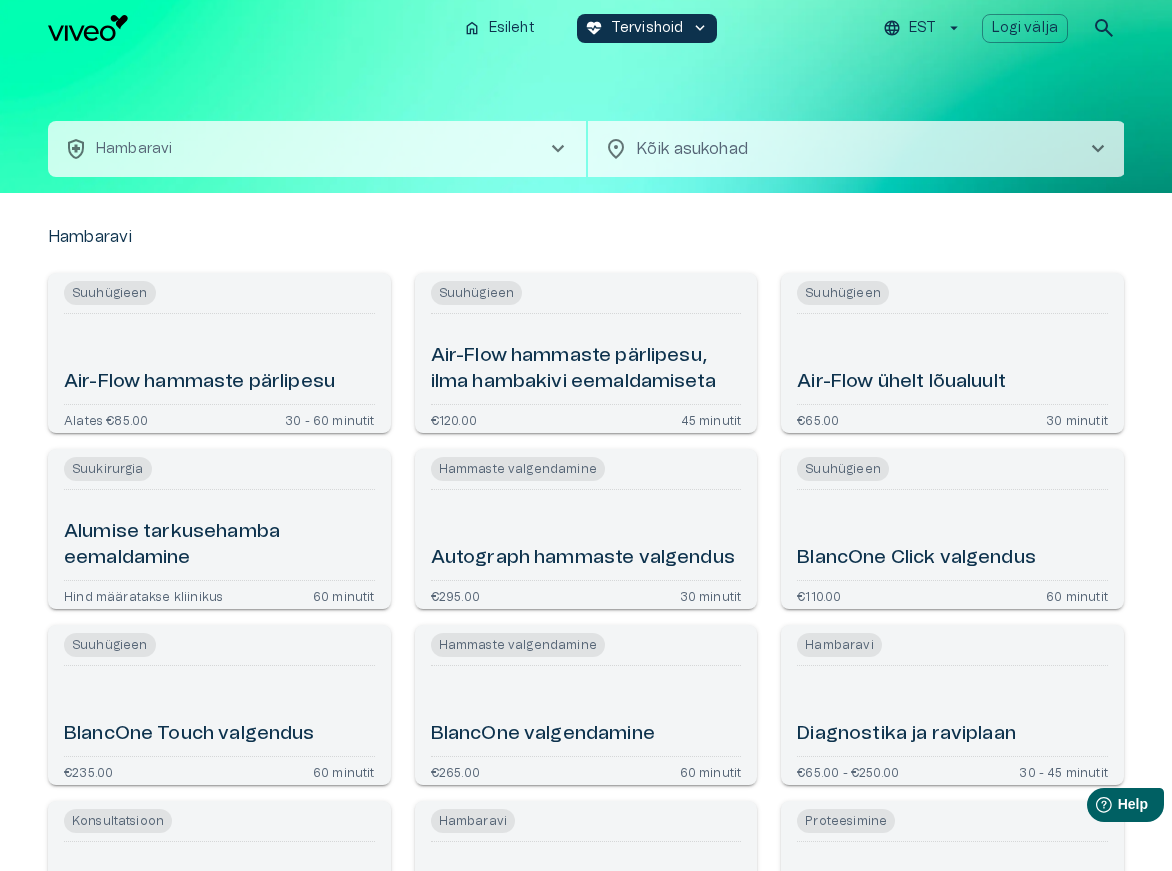 click on "BlancOne Click valgendus" at bounding box center [952, 535] 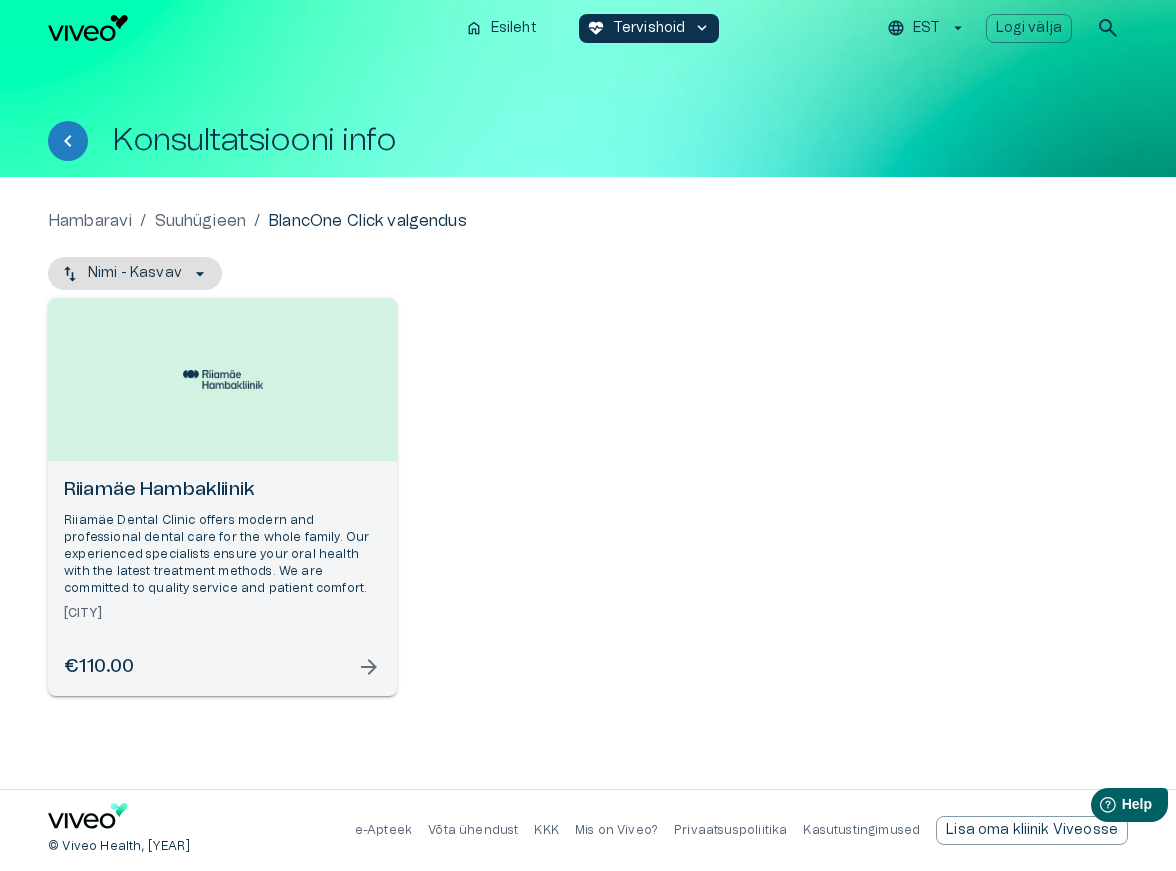click on "Riiamäe Hambakliinik" at bounding box center (222, 490) 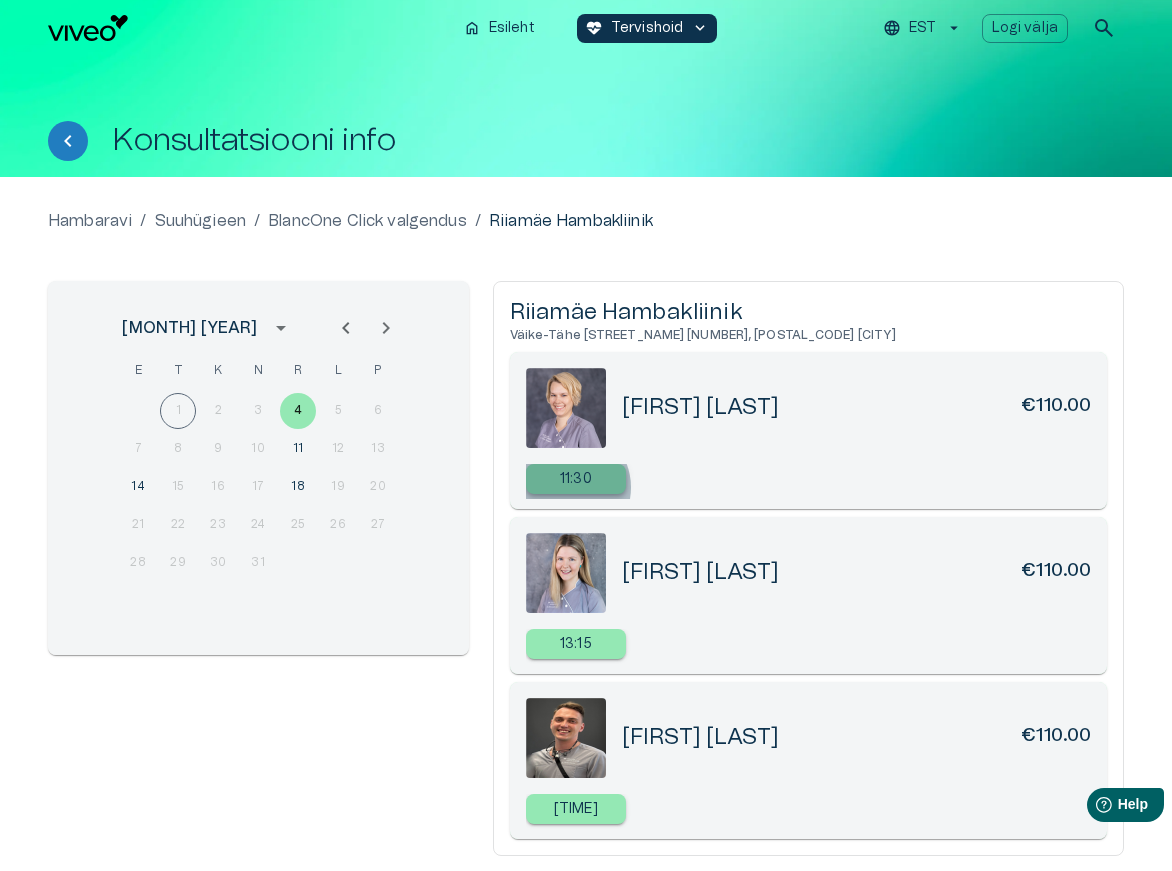 click on "11:30" at bounding box center [576, 479] 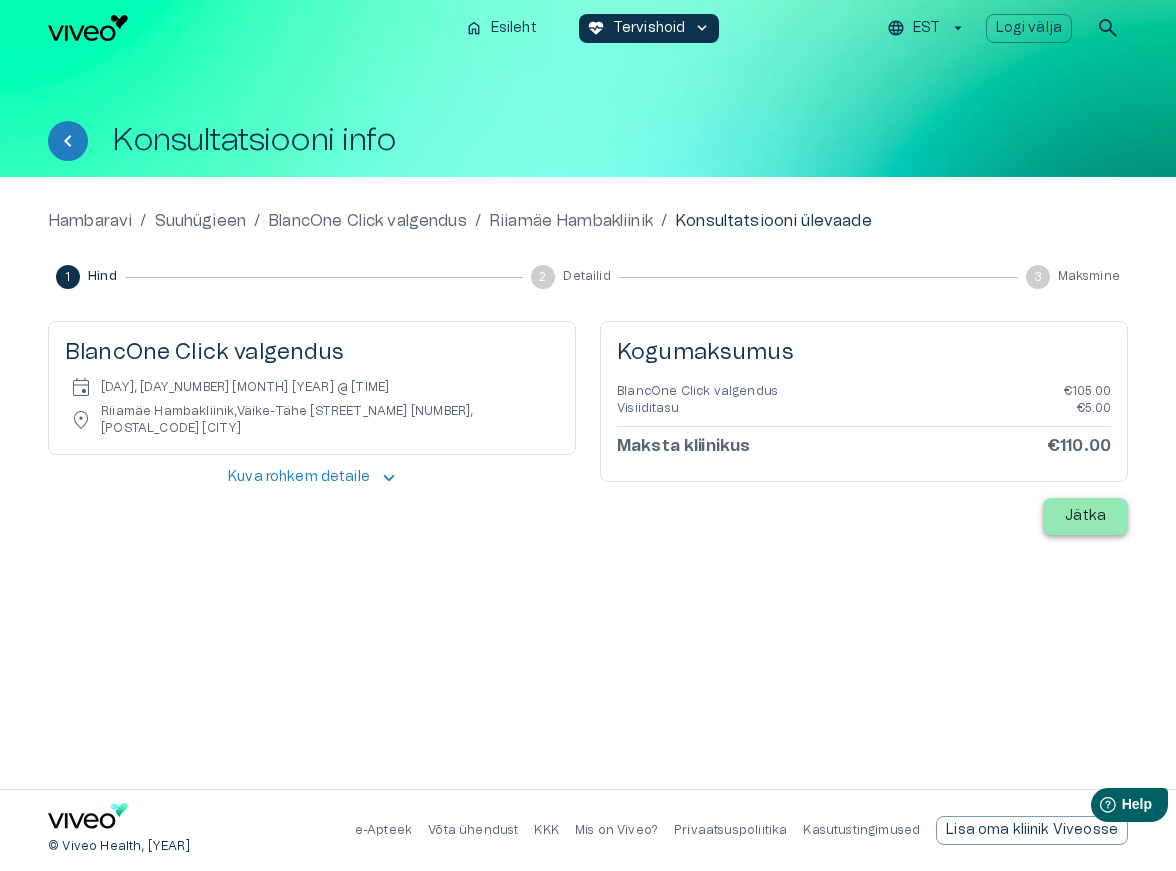 click on "Jätka" at bounding box center [1085, 516] 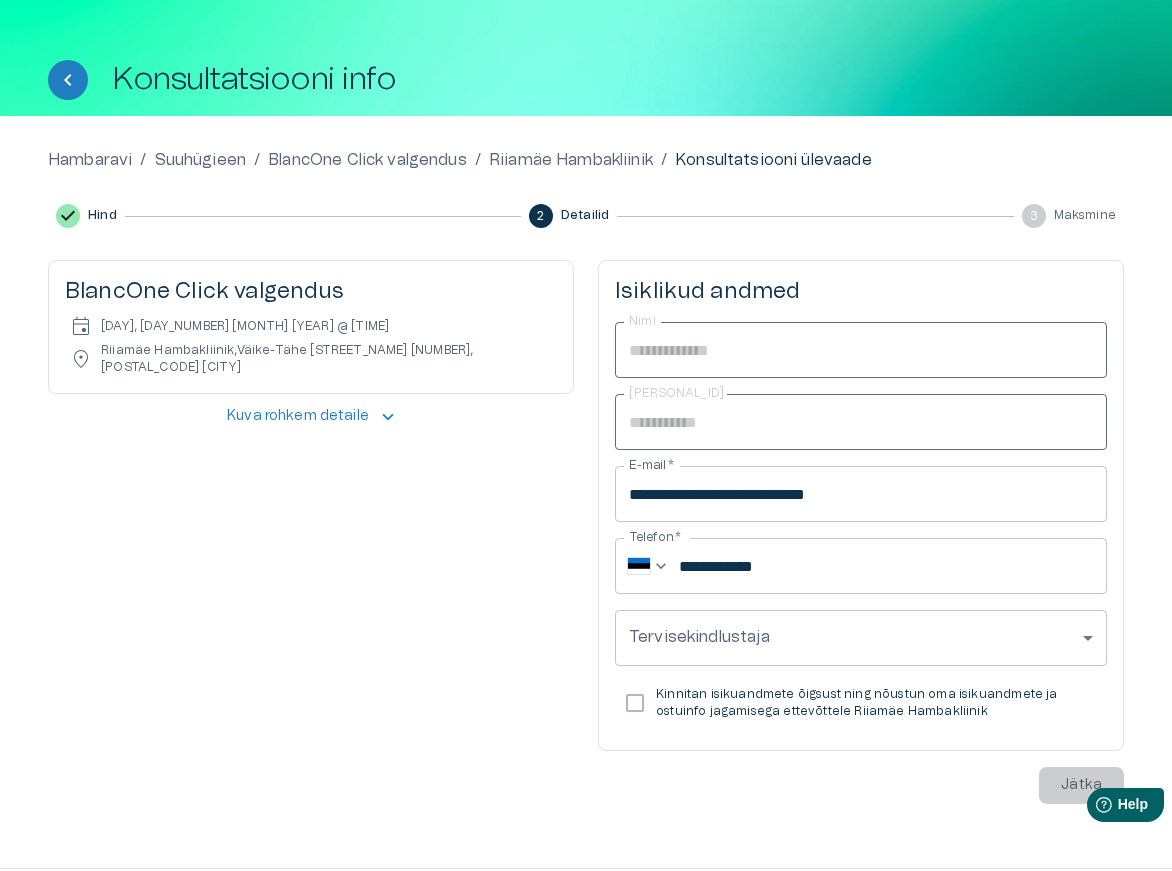 scroll, scrollTop: 140, scrollLeft: 0, axis: vertical 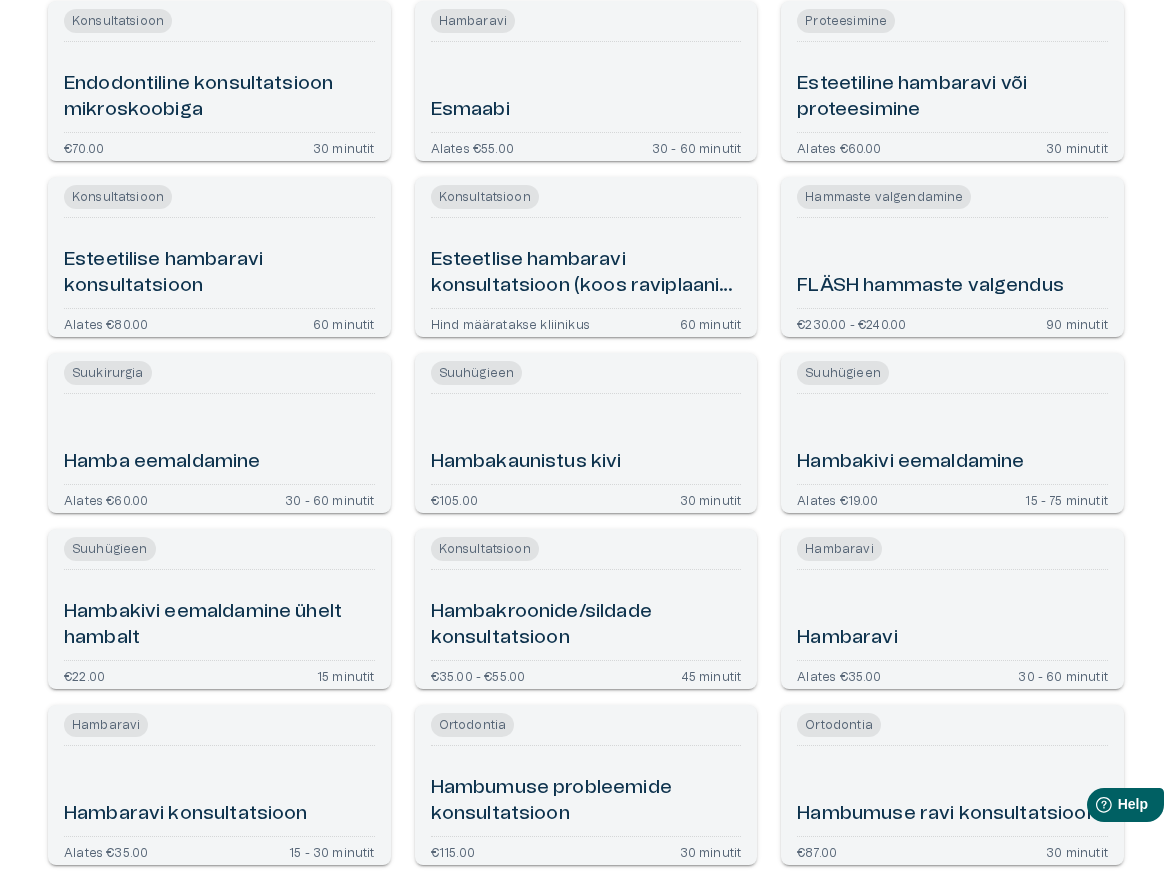 click on "Hambakaunistus kivi" at bounding box center [586, 439] 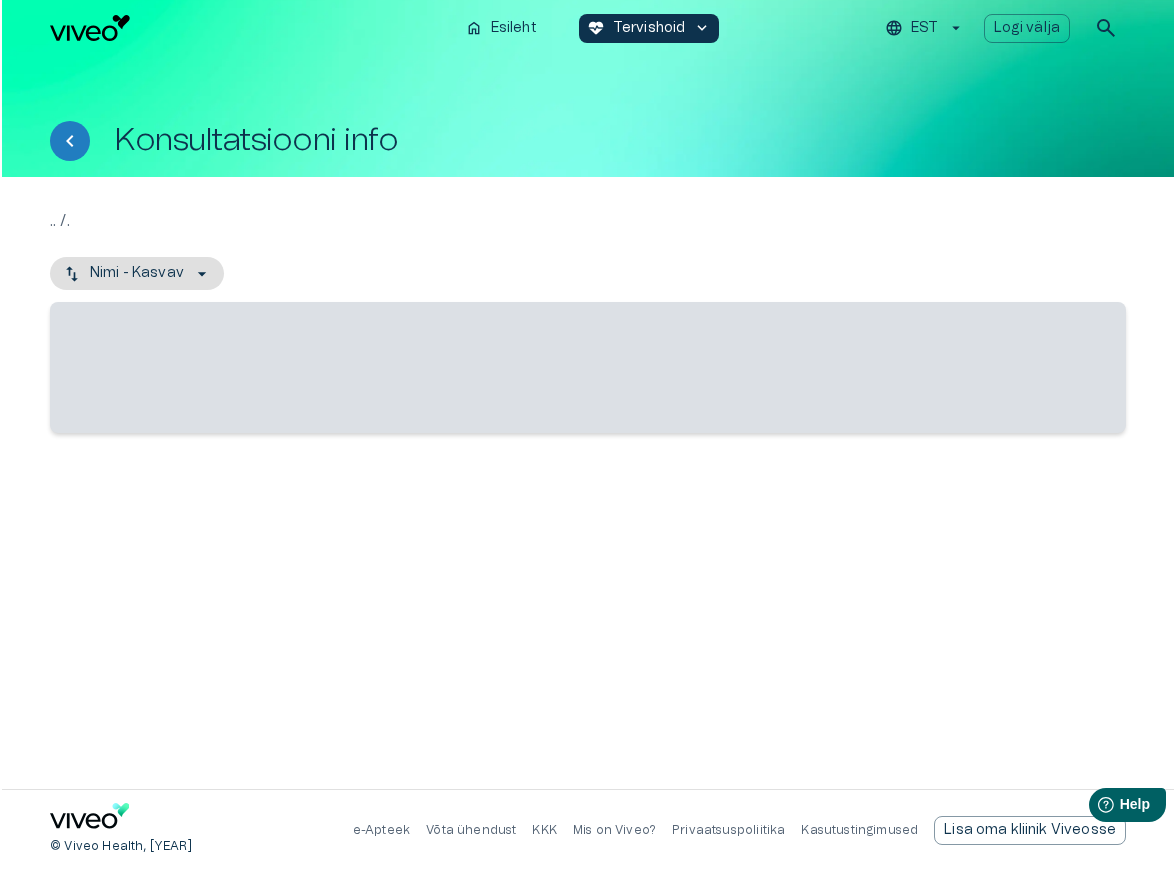 scroll, scrollTop: 0, scrollLeft: 0, axis: both 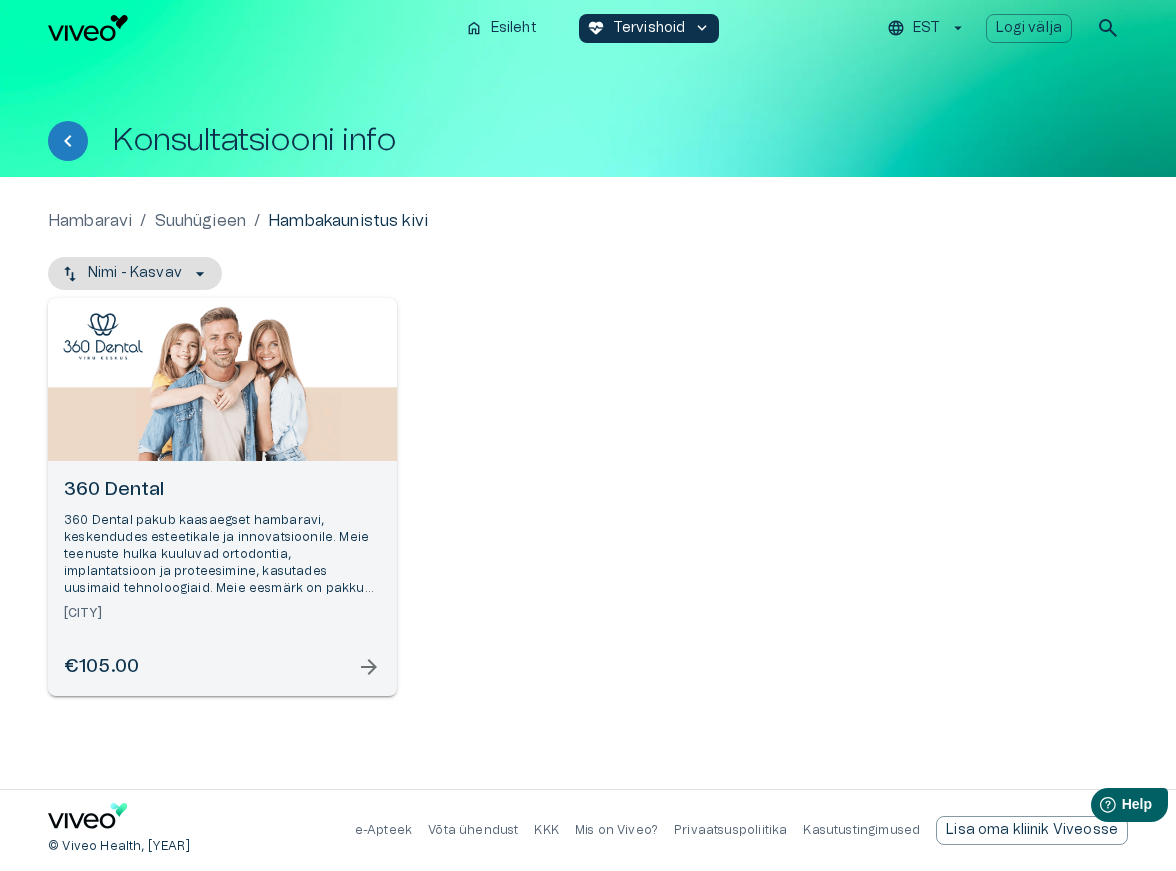 click on "360 Dental pakub kaasaegset hambaravi, keskendudes esteetikale ja innovatsioonile. Meie teenuste hulka kuuluvad ortodontia, implantatsioon ja proteesimine, kasutades uusimaid tehnoloogiaid. Meie eesmärk on pakkuda mugavat ja kvaliteetset ravi kogu perele." at bounding box center [222, 555] 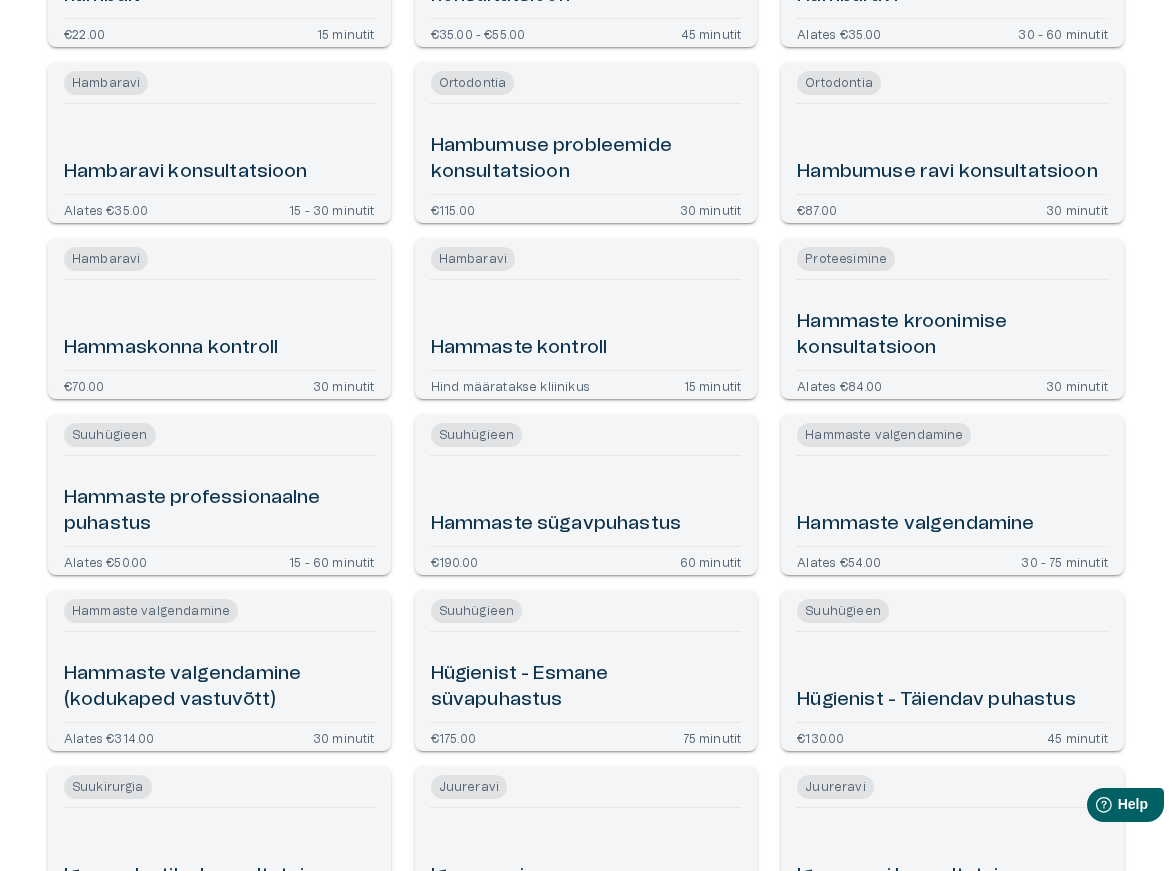 scroll, scrollTop: 1447, scrollLeft: 0, axis: vertical 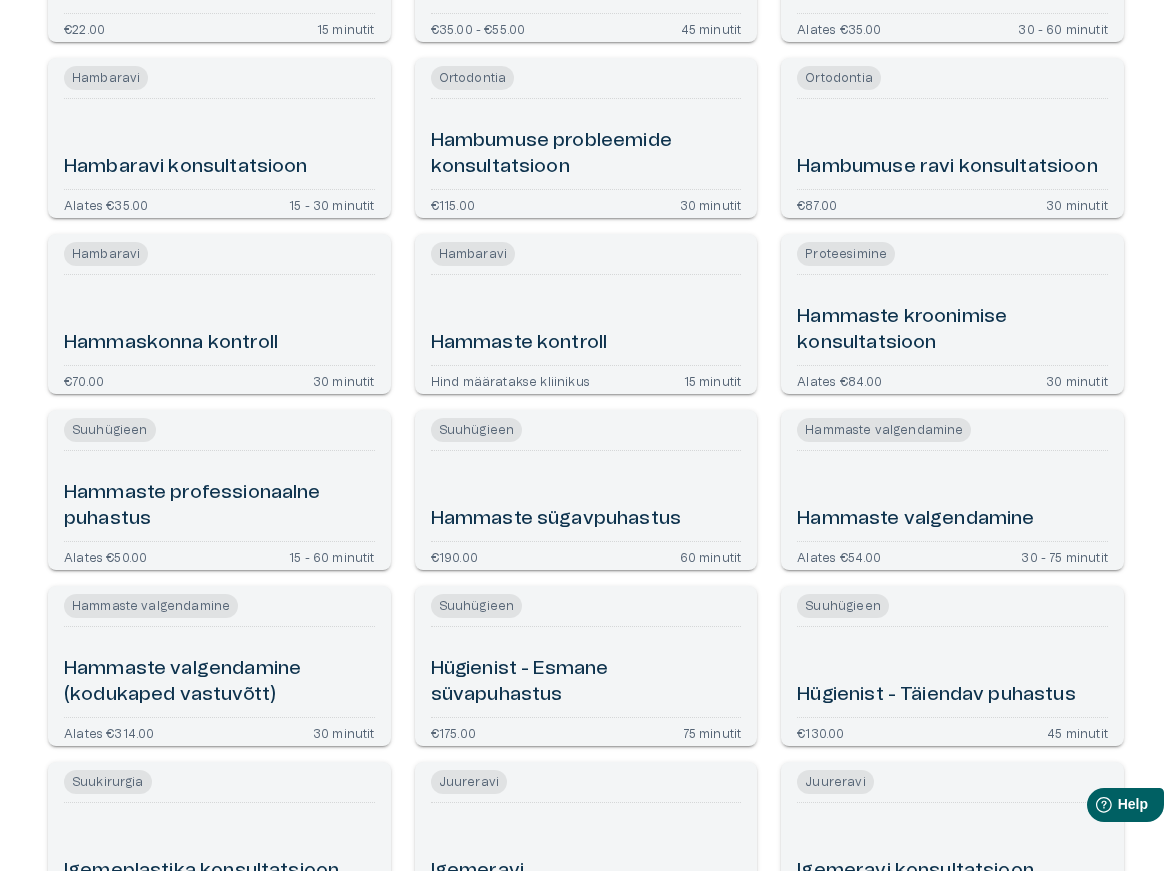 click on "Hammaste valgendamine" at bounding box center [952, 496] 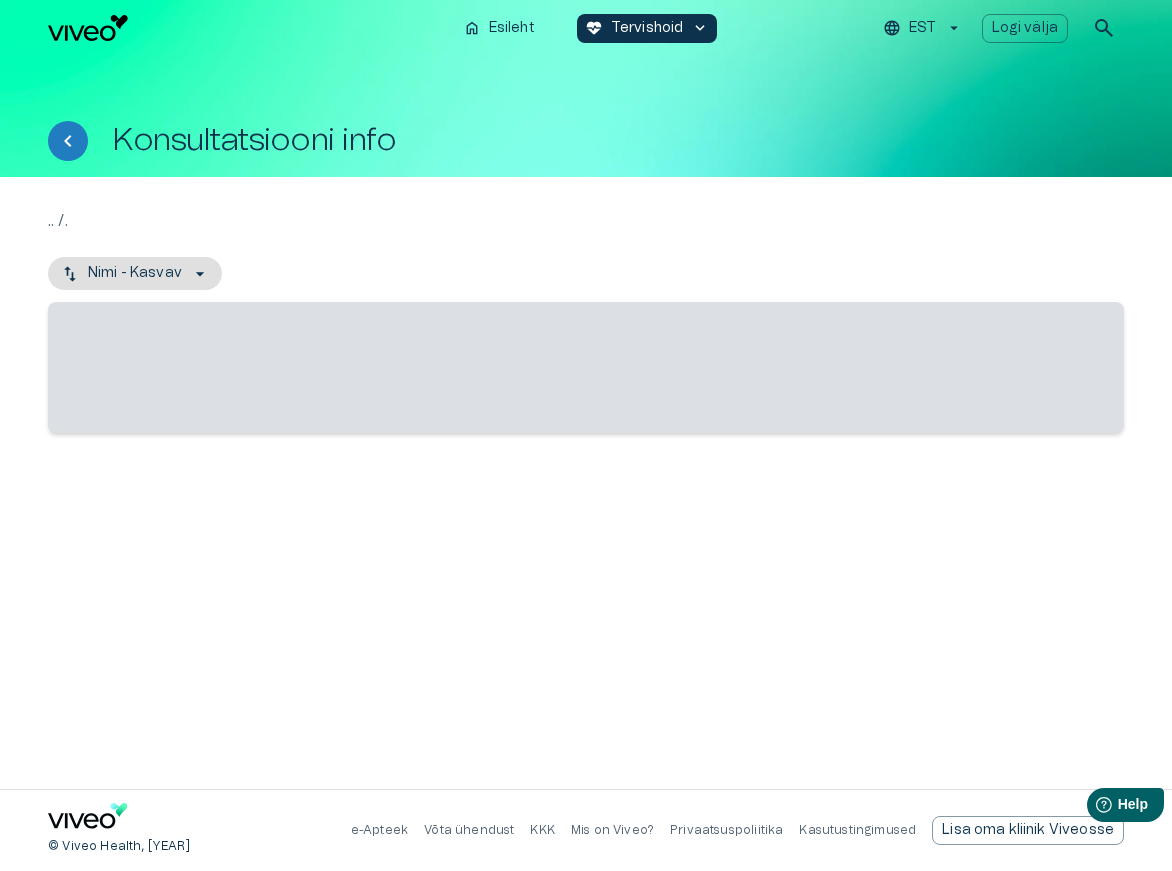 scroll, scrollTop: 0, scrollLeft: 0, axis: both 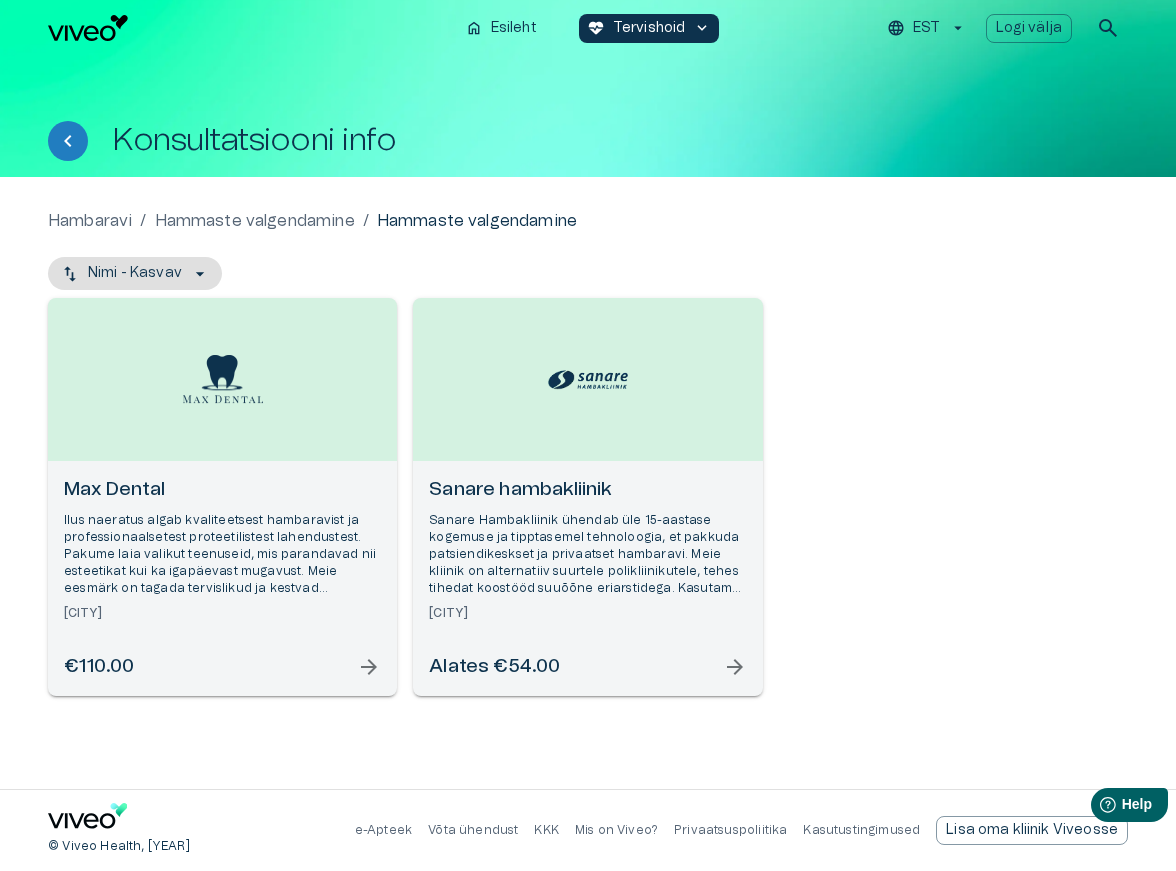 click on "Sanare Hambakliinik ühendab üle 15-aastase kogemuse ja tipptasemel tehnoloogia, et pakkuda patsiendikeskset ja privaatset hambaravi. Meie kliinik on alternatiiv suurtele polikliinikutele, tehes tihedat koostööd suuõõne eriarstidega. Kasutame kaasaegseid 3D röntgenseadmeid ja digitaalset lahendust parima diagnoosi ja ravitulemuse tagamiseks." at bounding box center [587, 555] 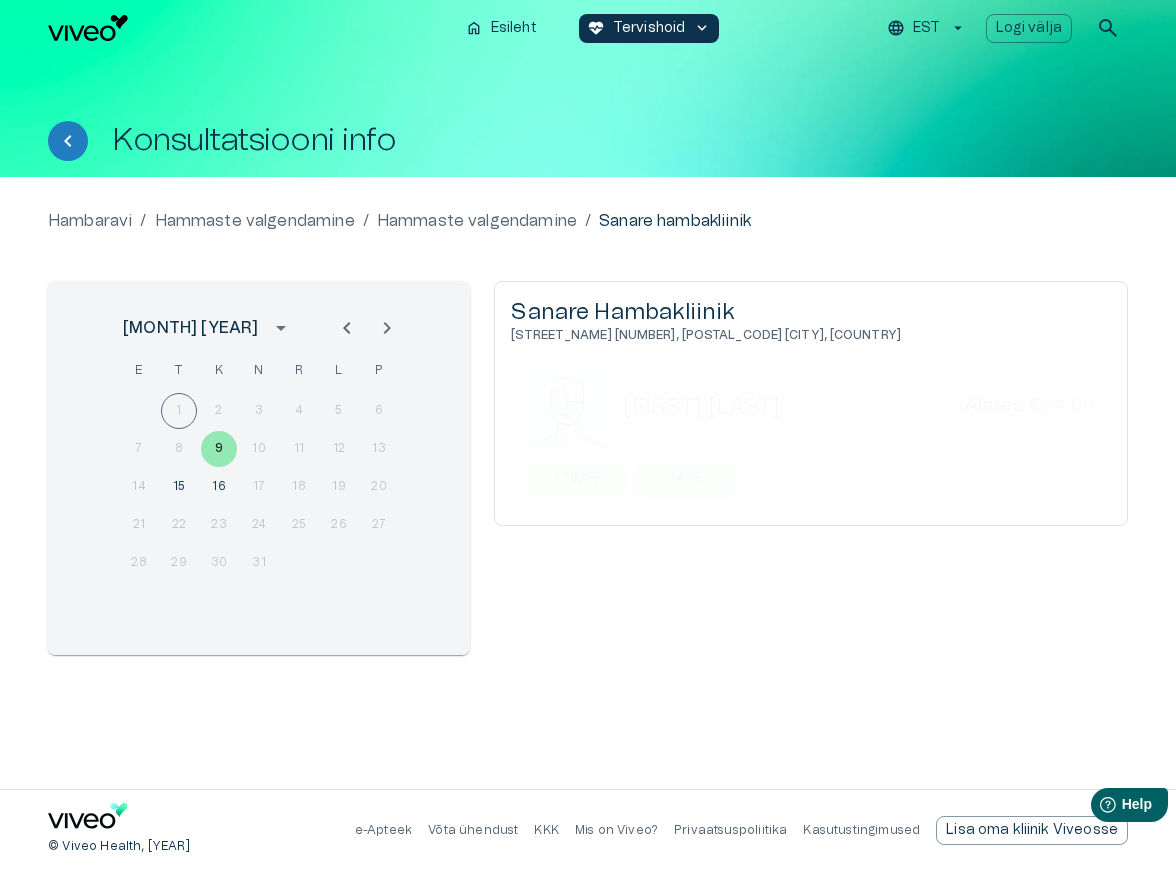 click on "14:15" at bounding box center (685, 479) 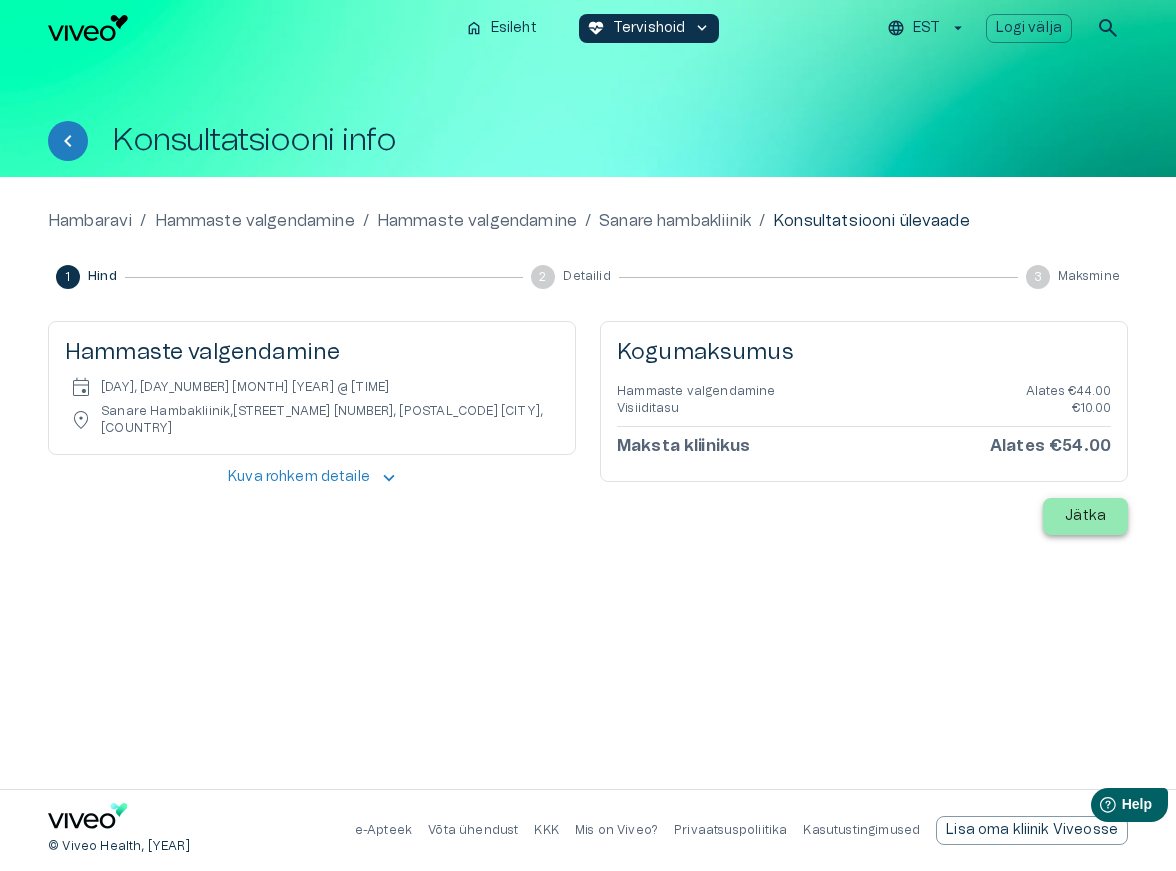 click on "Jätka" at bounding box center (1085, 516) 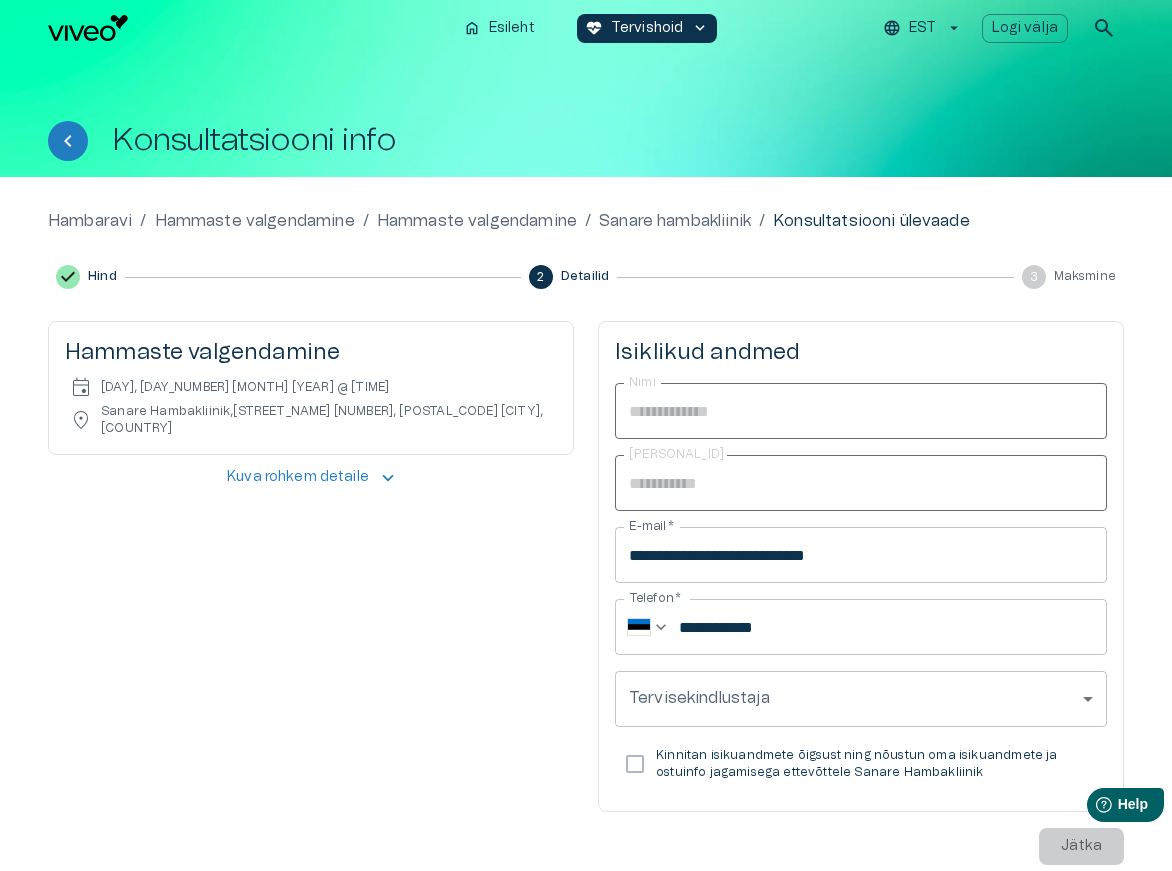 scroll, scrollTop: 140, scrollLeft: 0, axis: vertical 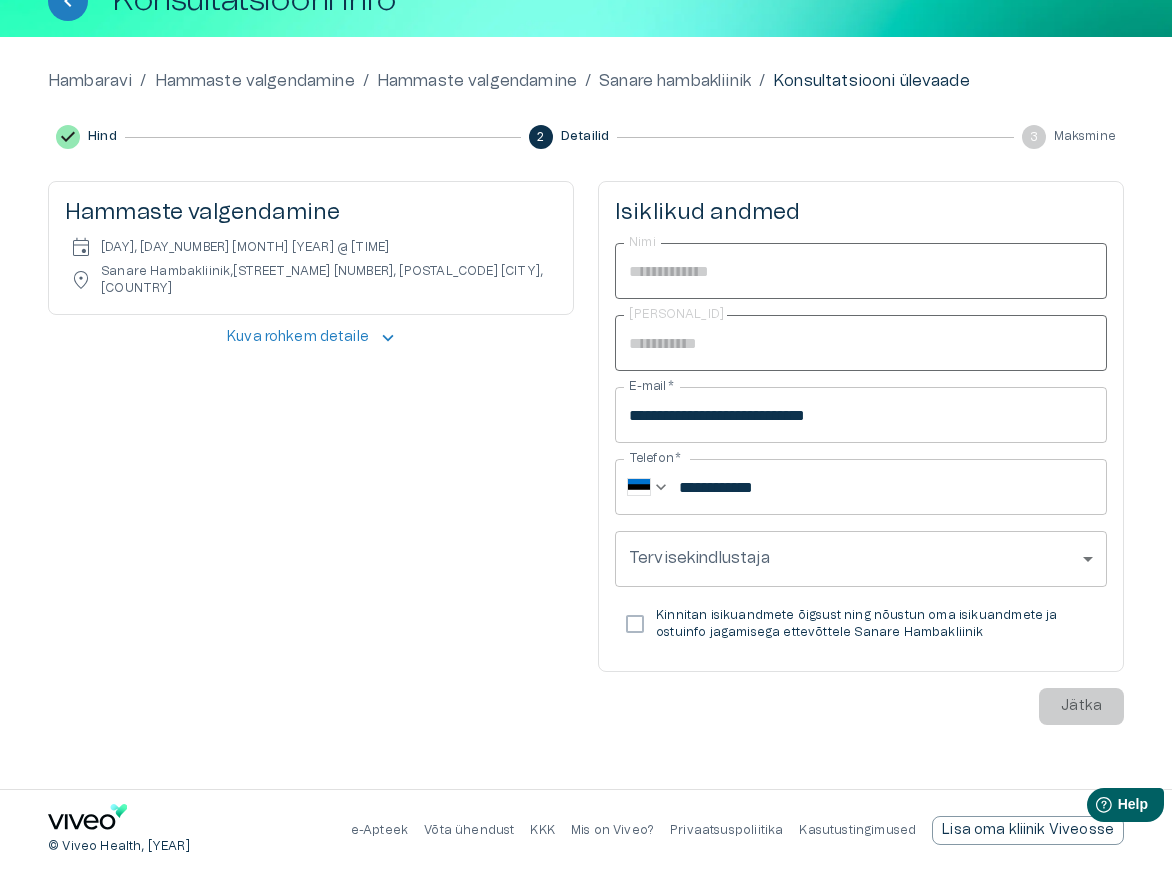 click on "Kinnitan isikuandmete õigsust ning nõustun oma isikuandmete ja ostuinfo jagamisega ettevõttele Sanare Hambakliinik" at bounding box center [873, 624] 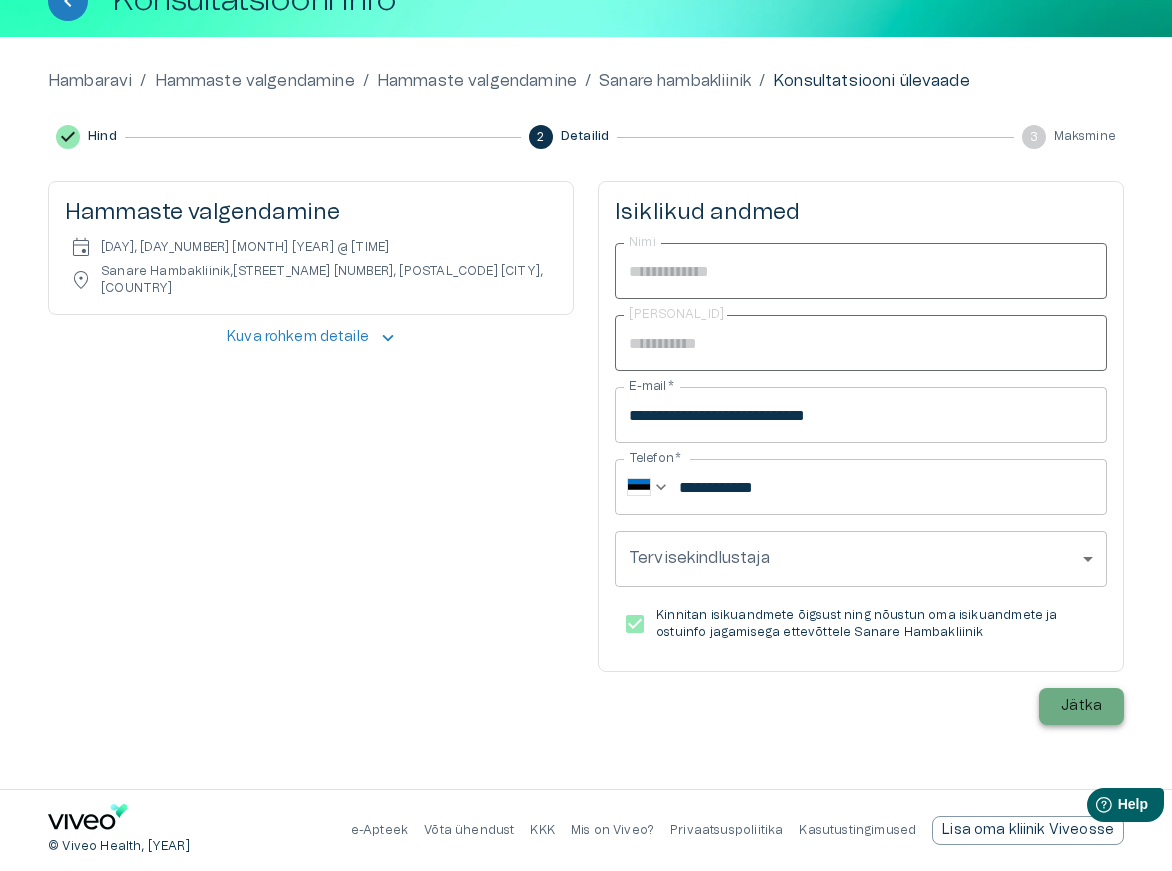 click on "Jätka" at bounding box center (1081, 706) 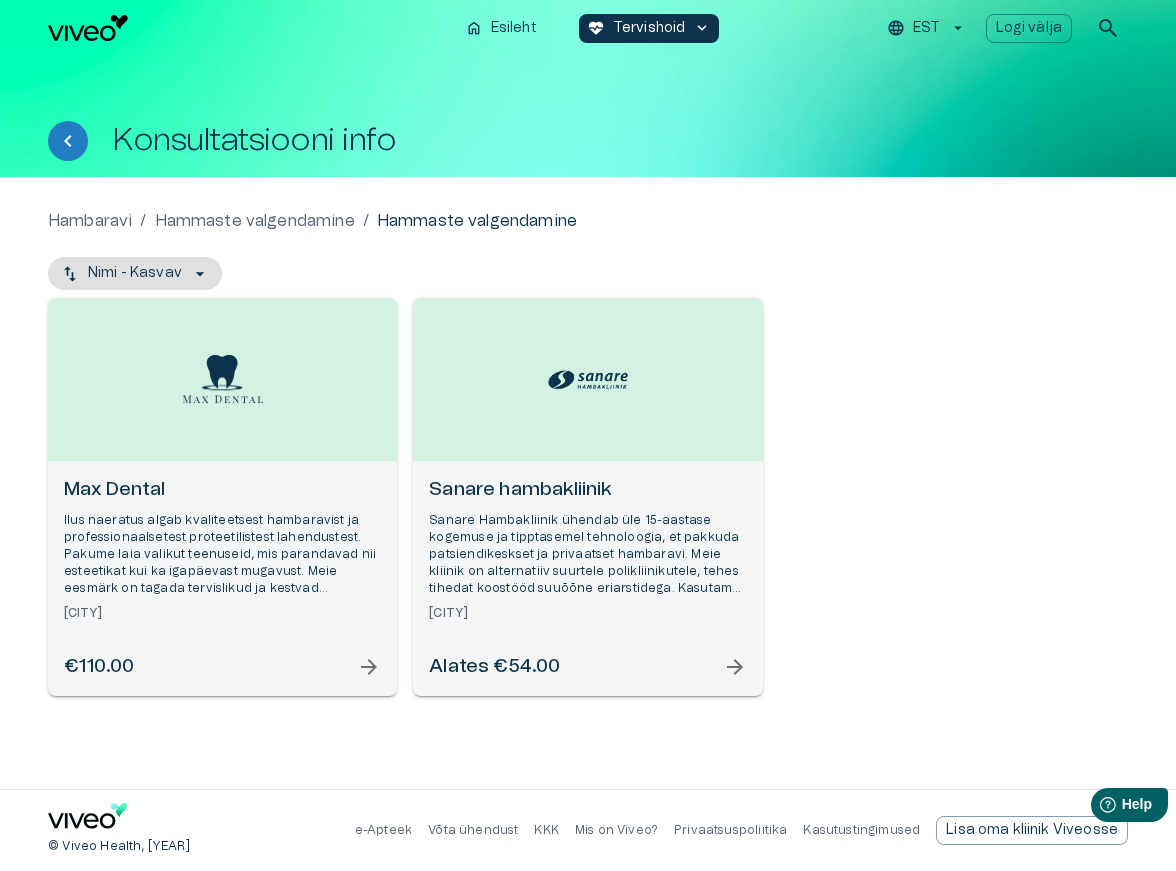click on "Max Dental" at bounding box center [222, 490] 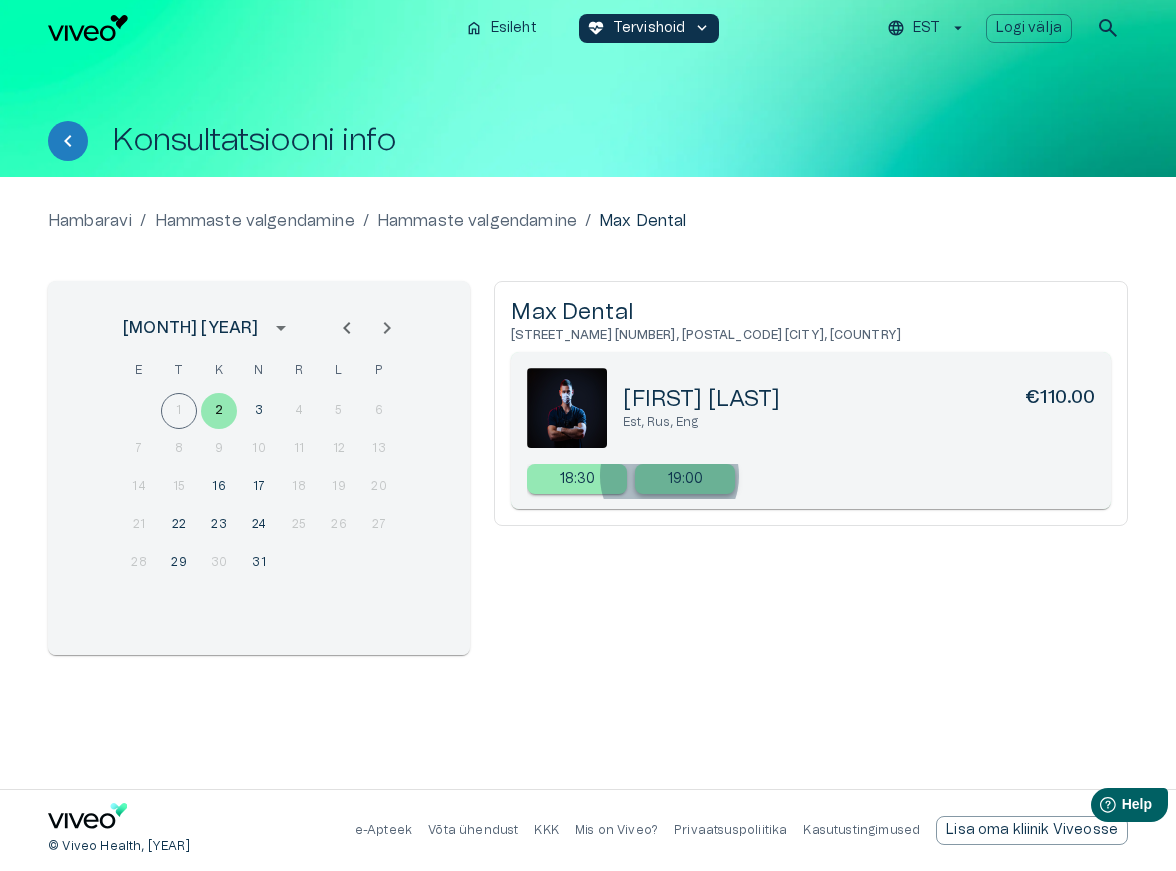 click on "19:00" at bounding box center (686, 479) 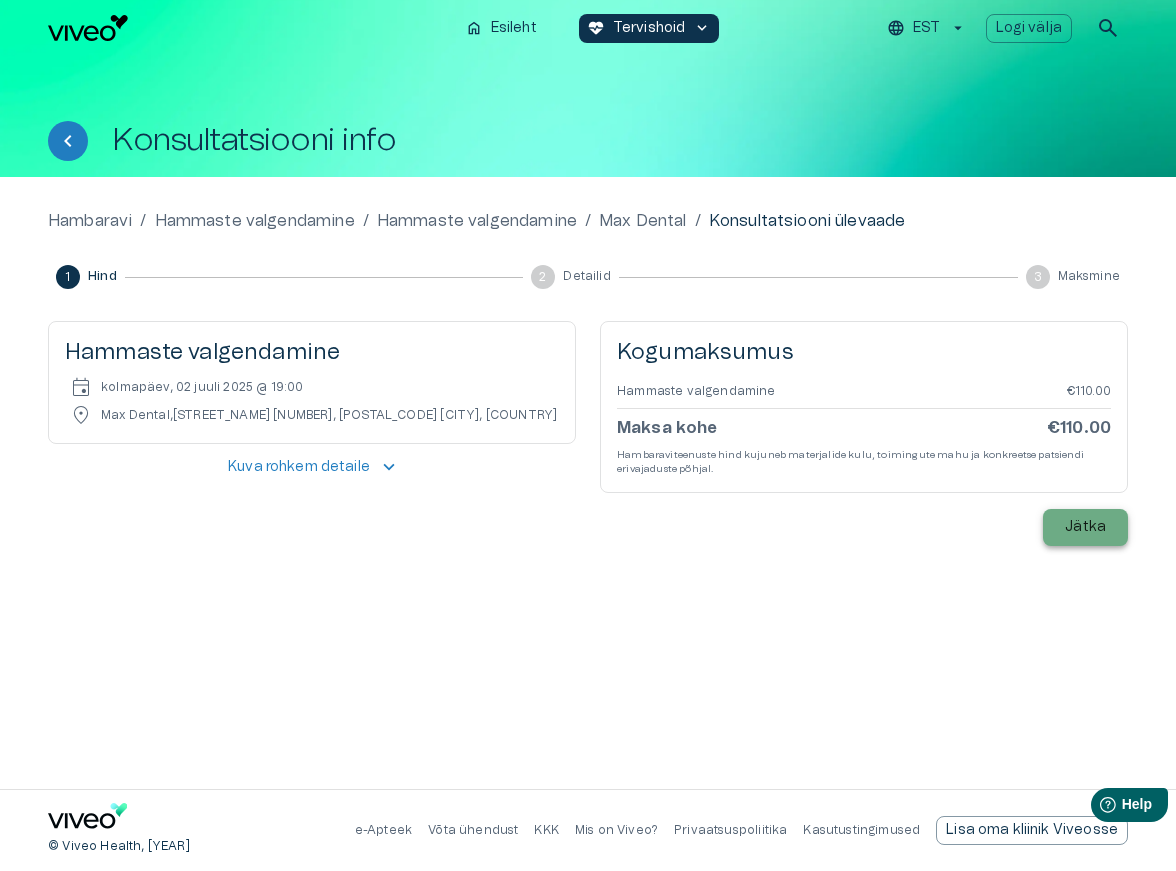 click on "Jätka" at bounding box center (1085, 527) 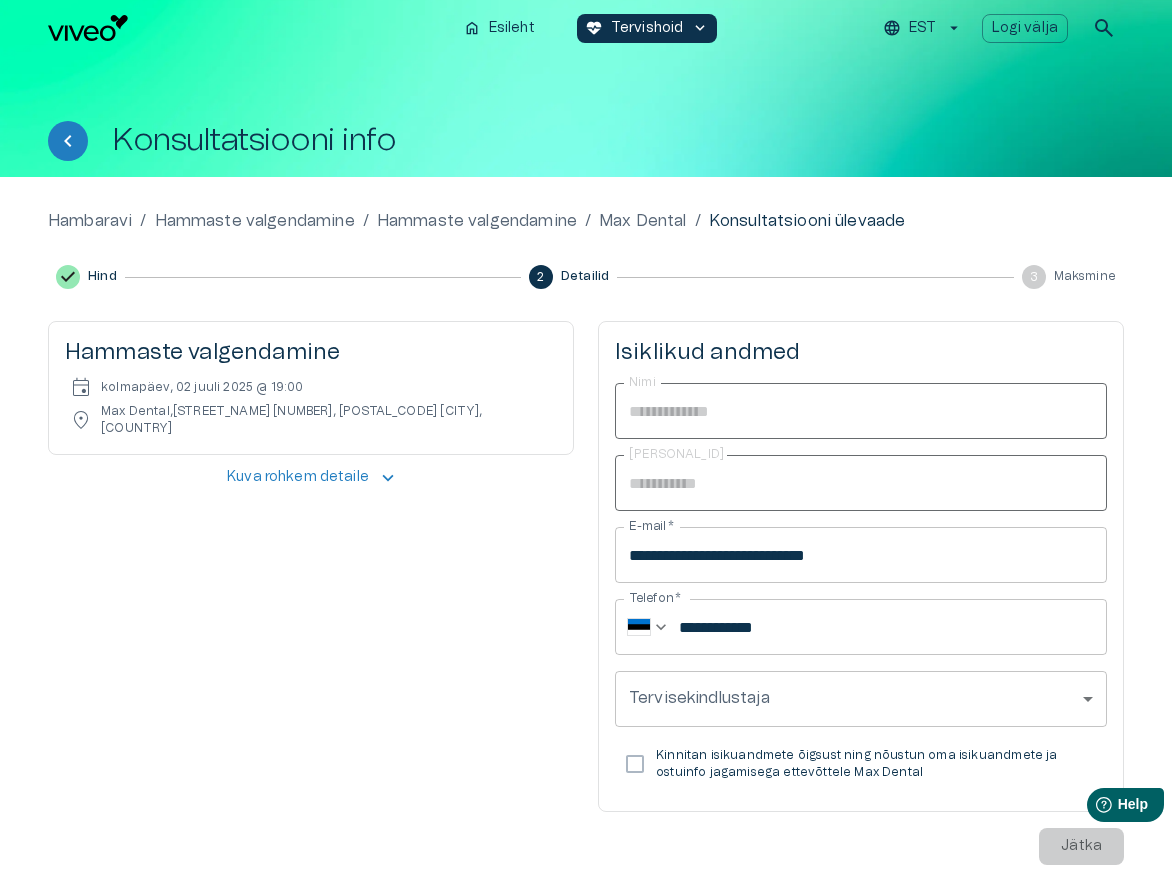 scroll, scrollTop: 140, scrollLeft: 0, axis: vertical 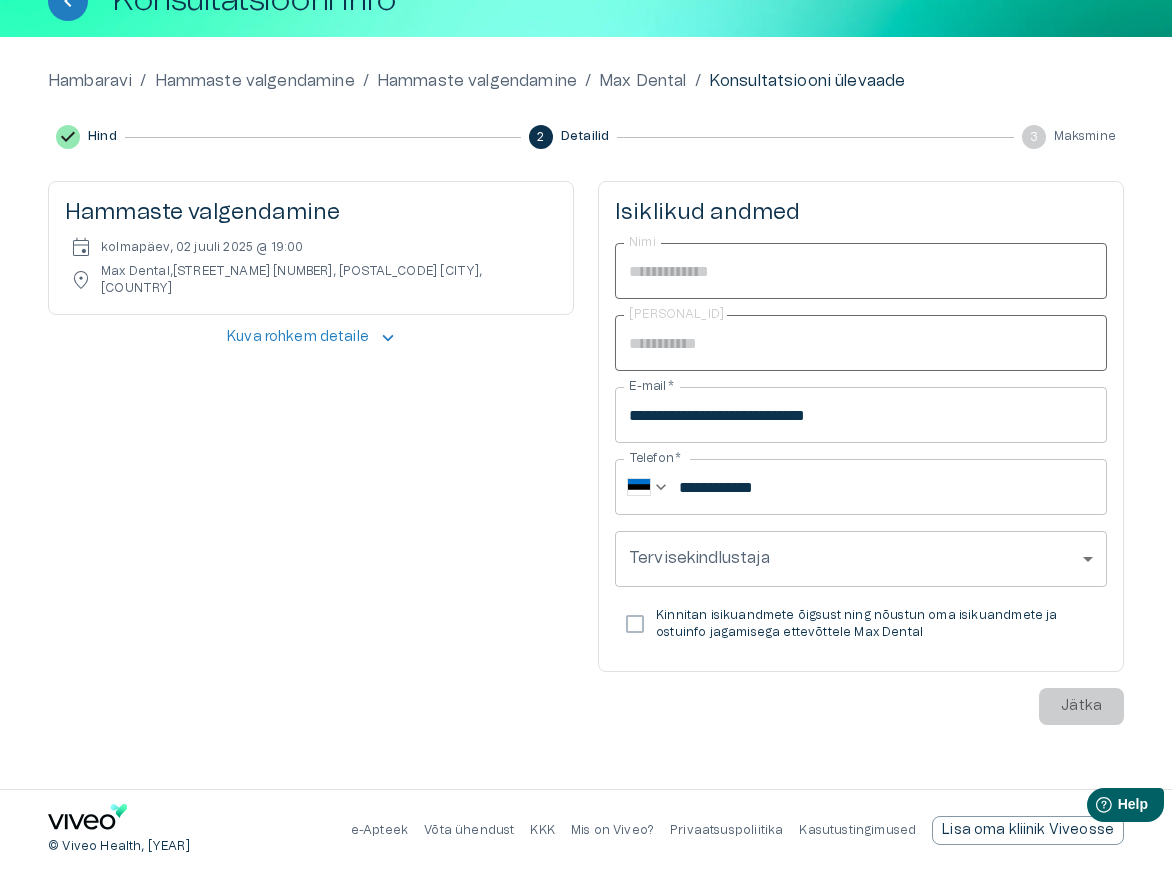 click on "Kinnitan isikuandmete õigsust ning nõustun oma isikuandmete ja ostuinfo jagamisega ettevõttele Max Dental" at bounding box center [873, 624] 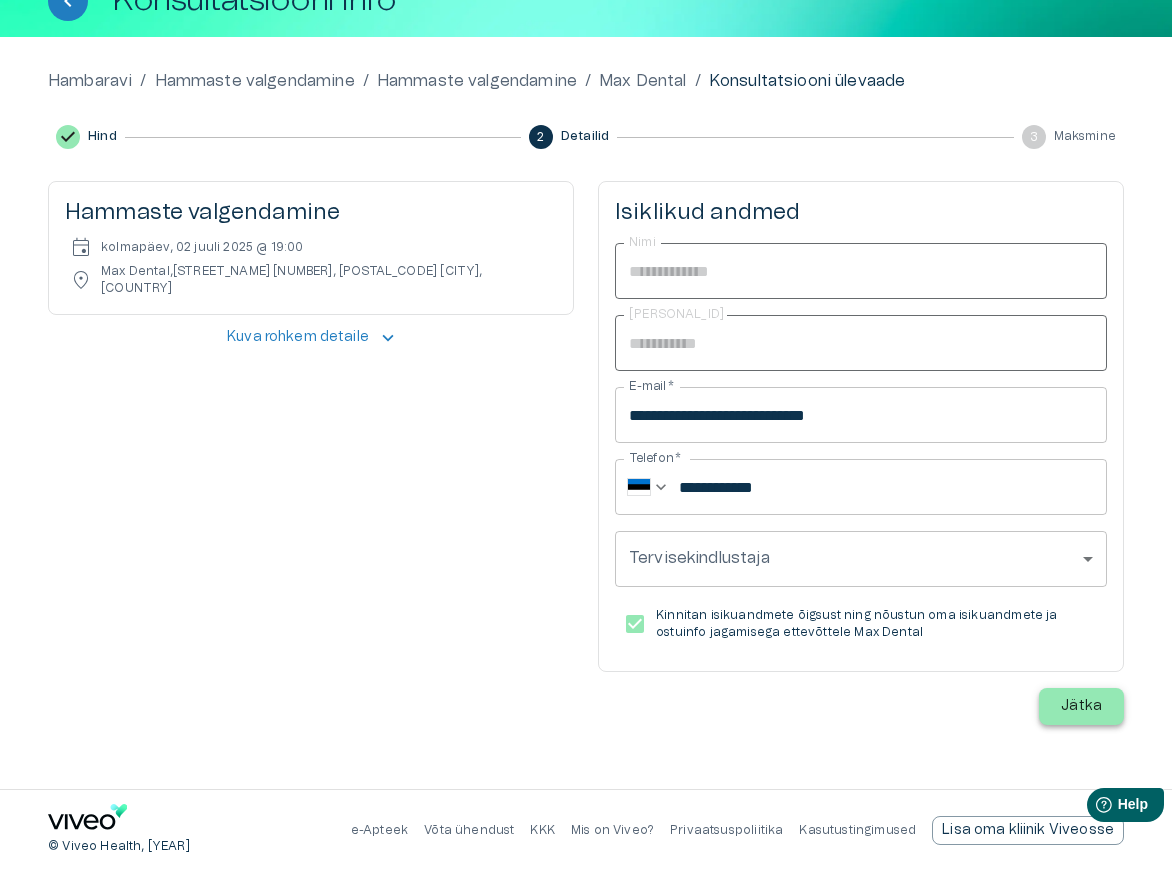 click on "Jätka" at bounding box center (1081, 706) 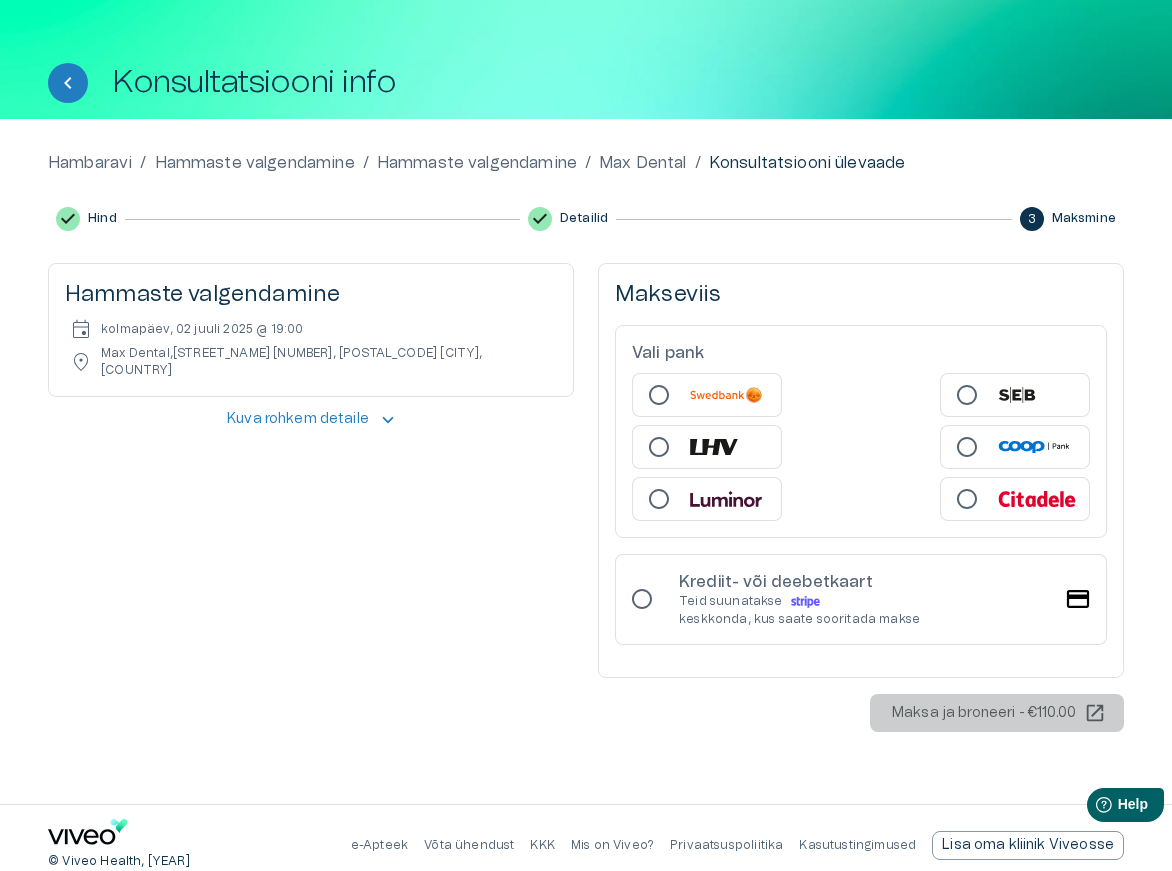 scroll, scrollTop: 73, scrollLeft: 0, axis: vertical 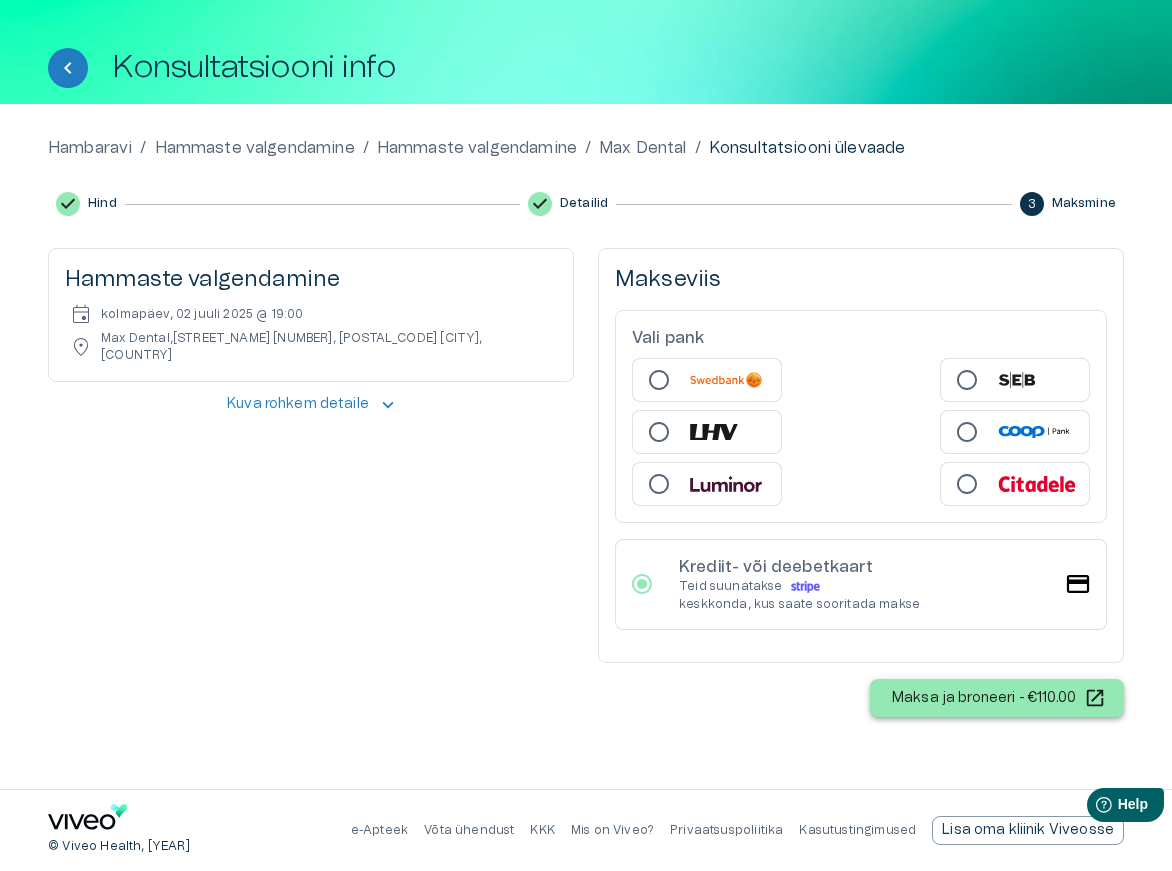 click on "Maksa ja broneeri - €110.00" at bounding box center [997, 698] 